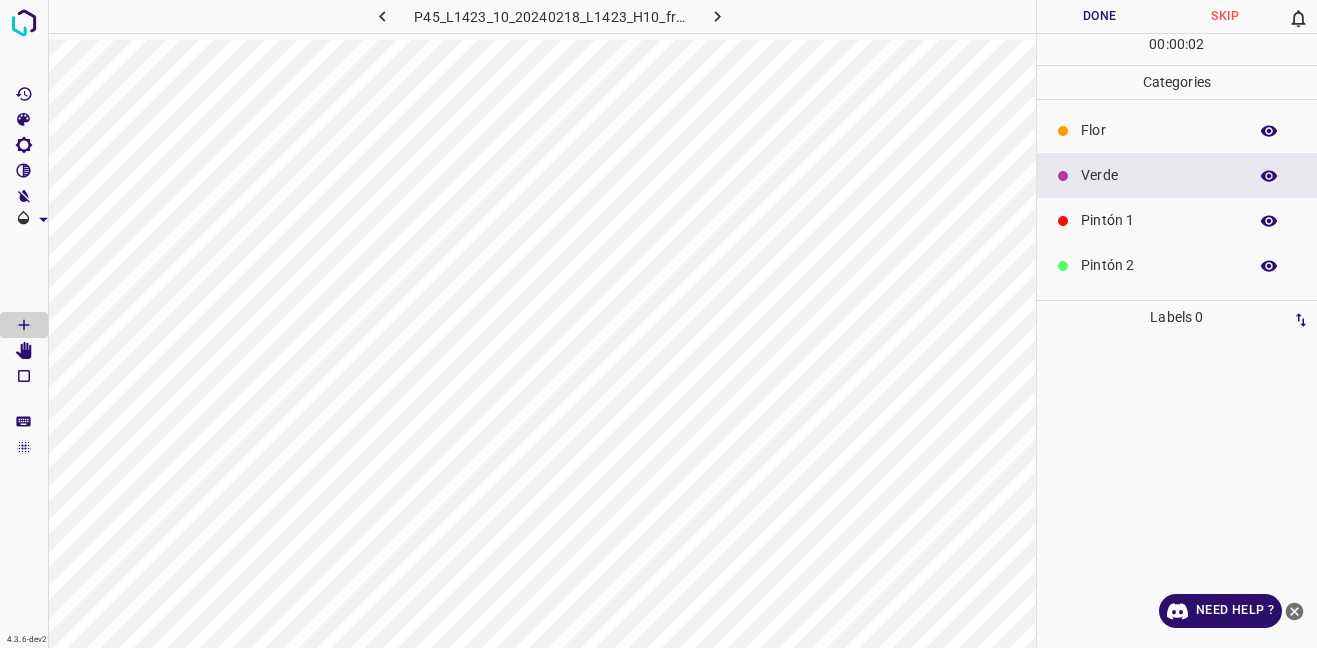 scroll, scrollTop: 0, scrollLeft: 0, axis: both 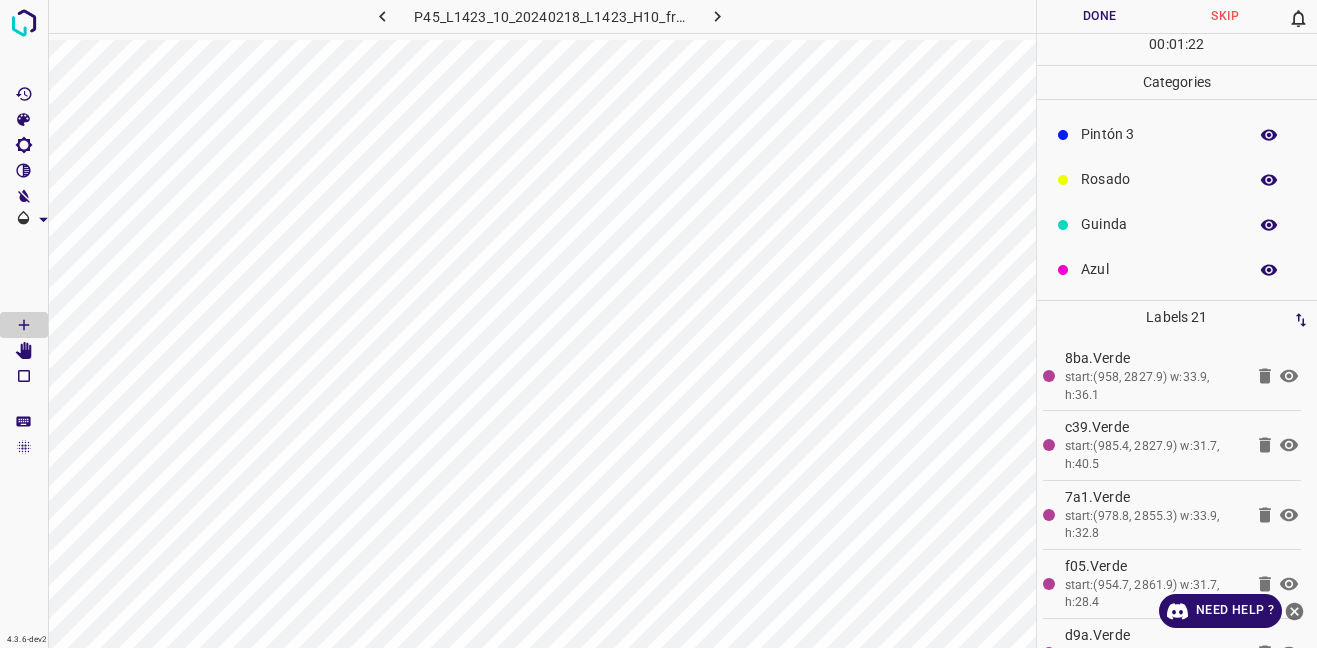 click on "Azul" at bounding box center [1177, 269] 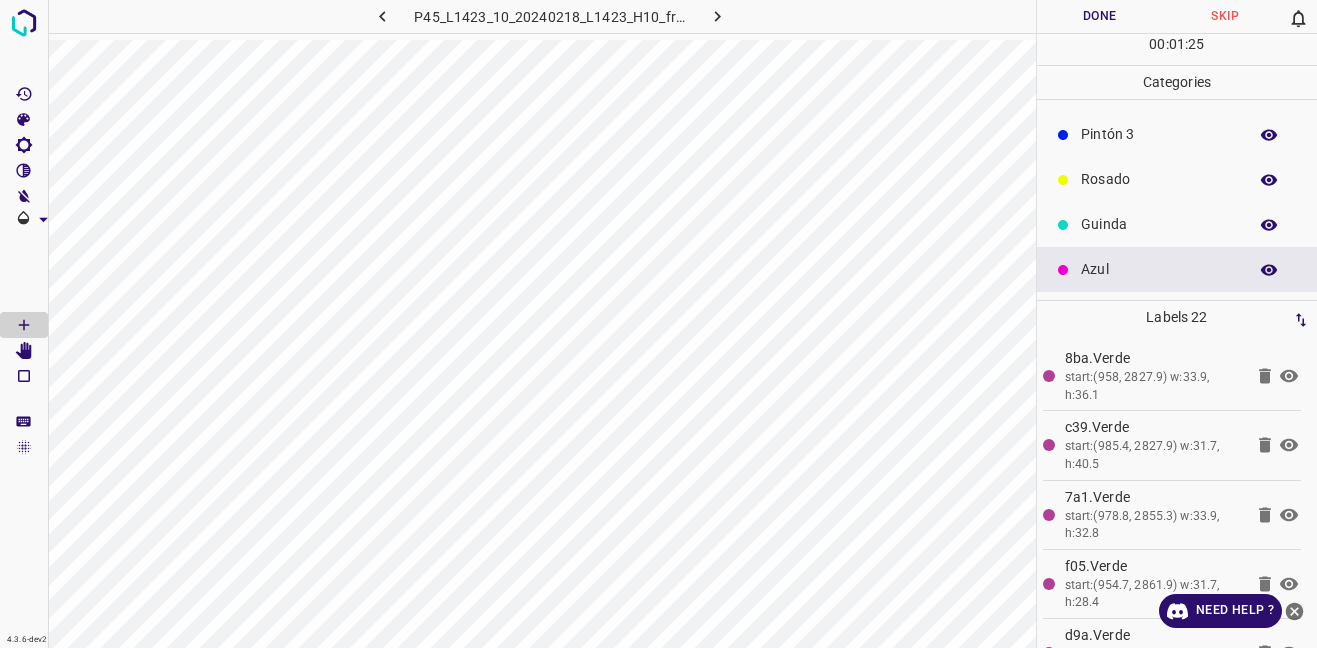 scroll, scrollTop: 0, scrollLeft: 0, axis: both 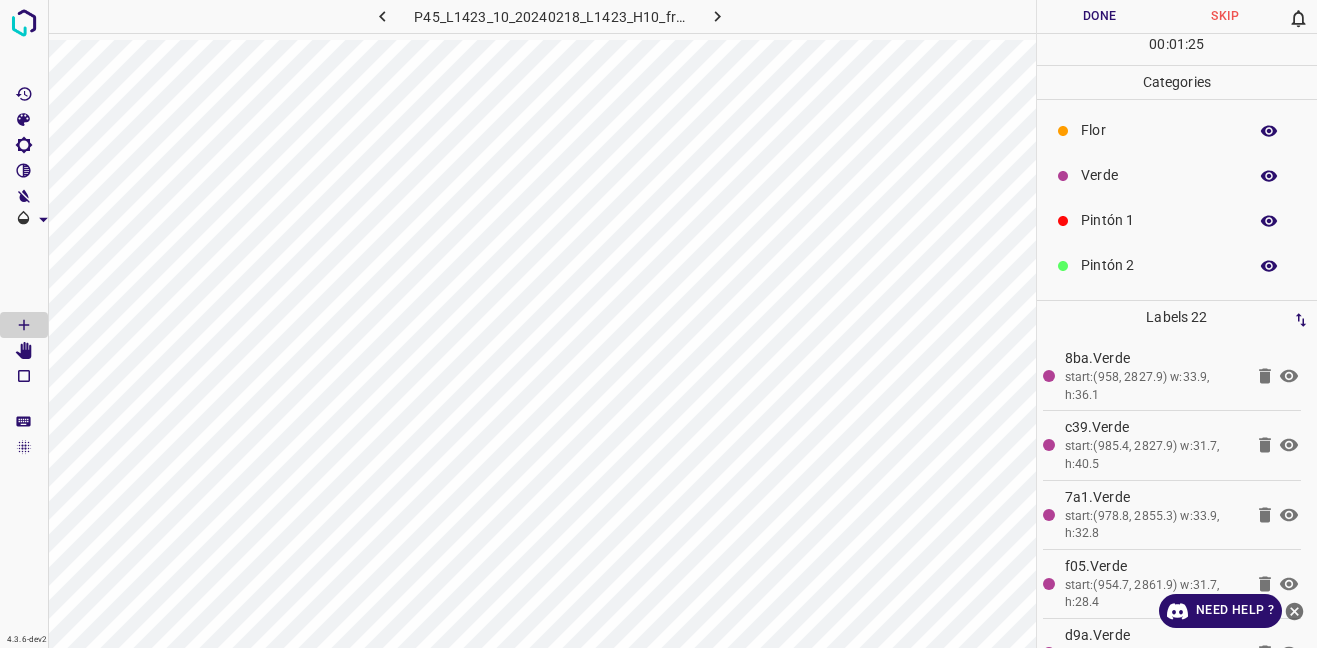 click on "Verde" at bounding box center (1159, 175) 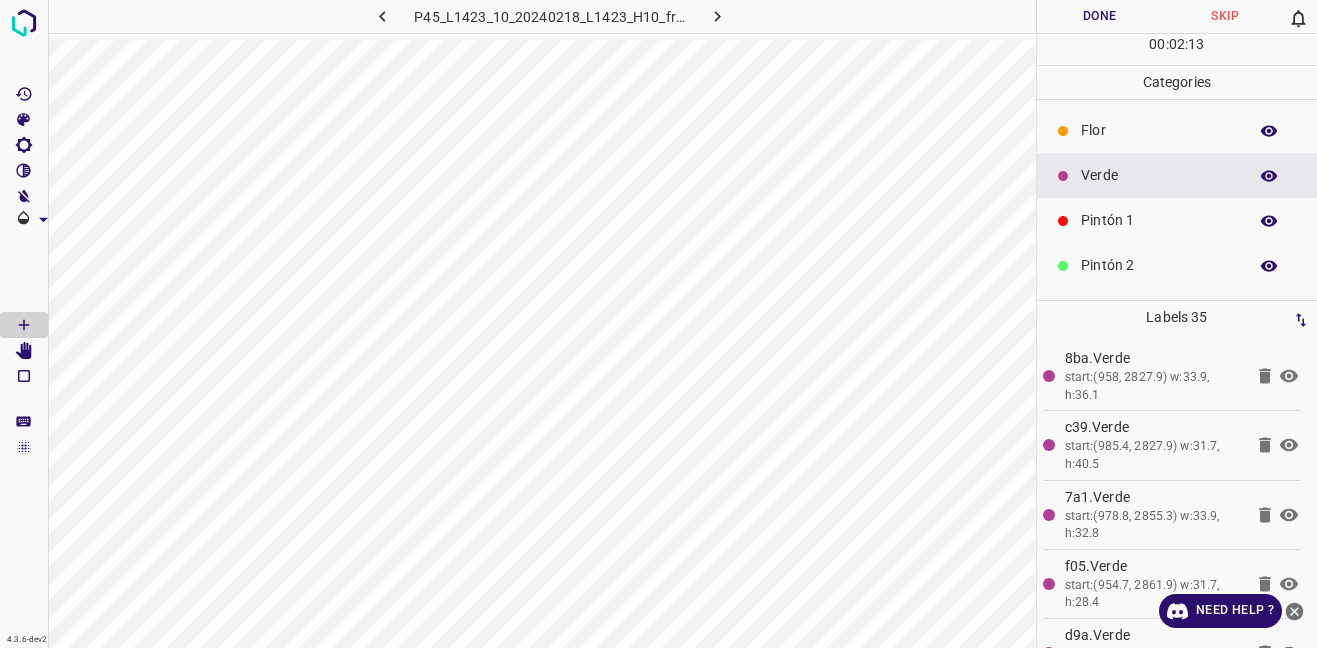 click on "Flor" at bounding box center (1159, 130) 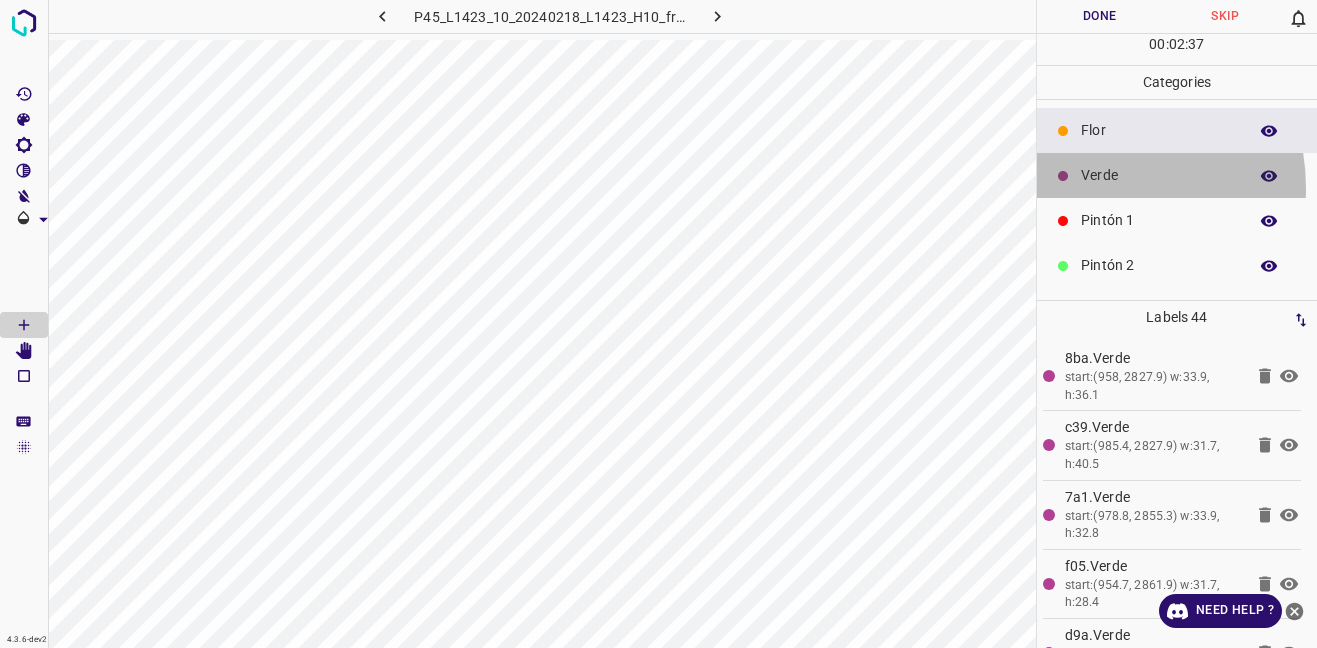 click on "Verde" at bounding box center [1177, 175] 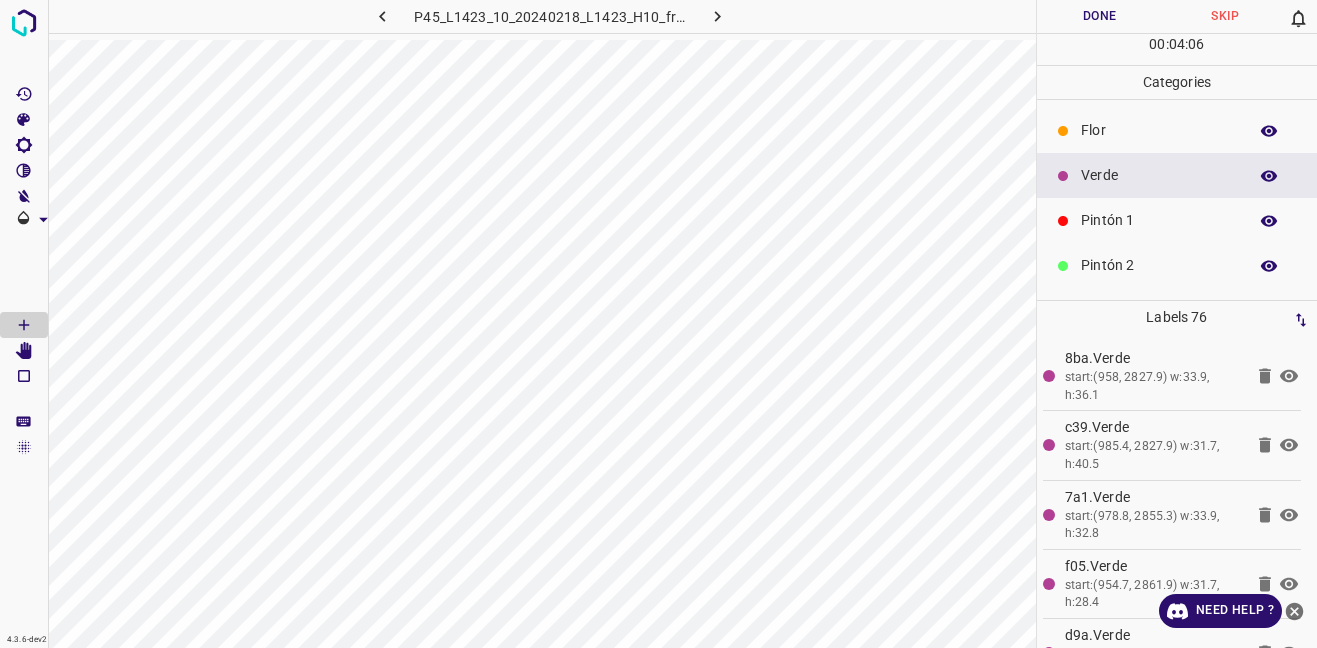 scroll, scrollTop: 176, scrollLeft: 0, axis: vertical 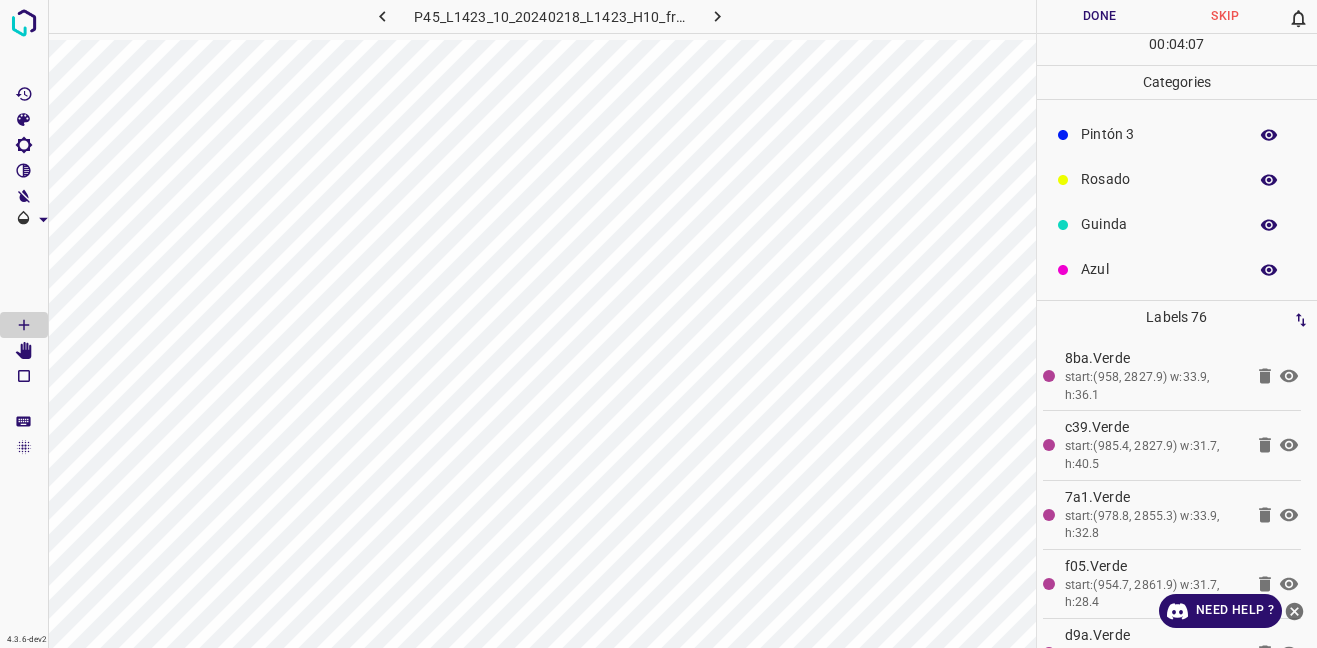 click on "Guinda" at bounding box center [1177, 224] 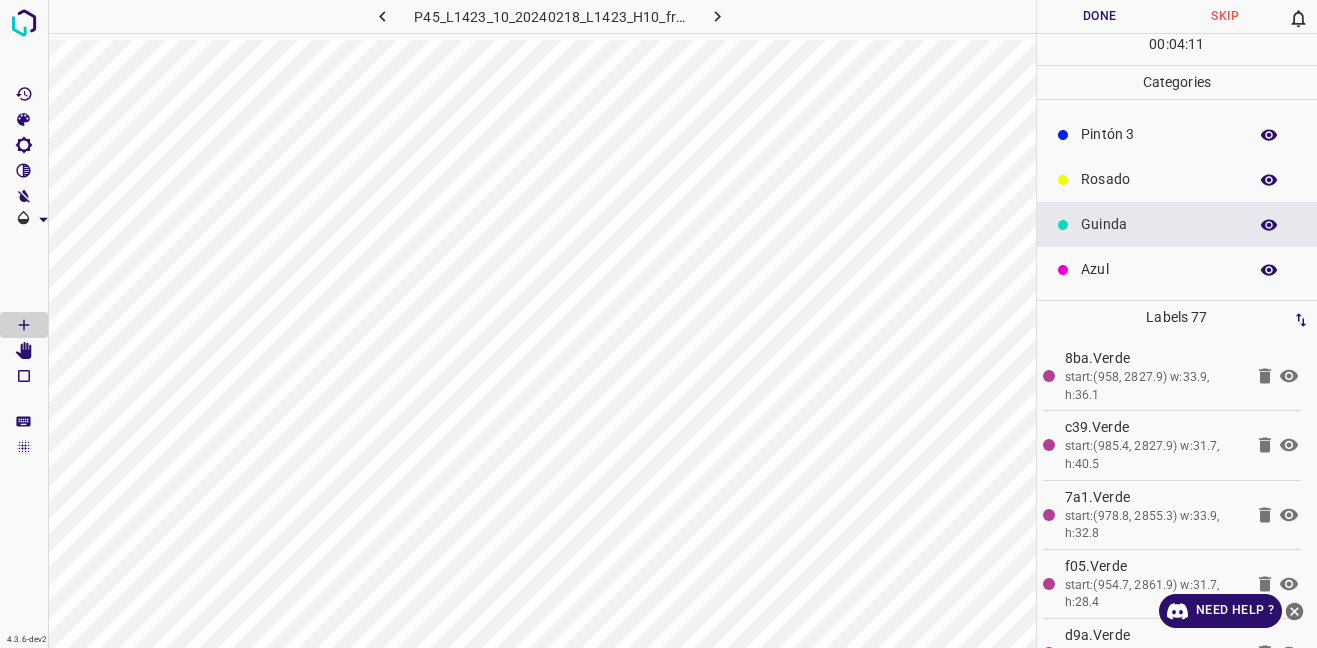 scroll, scrollTop: 0, scrollLeft: 0, axis: both 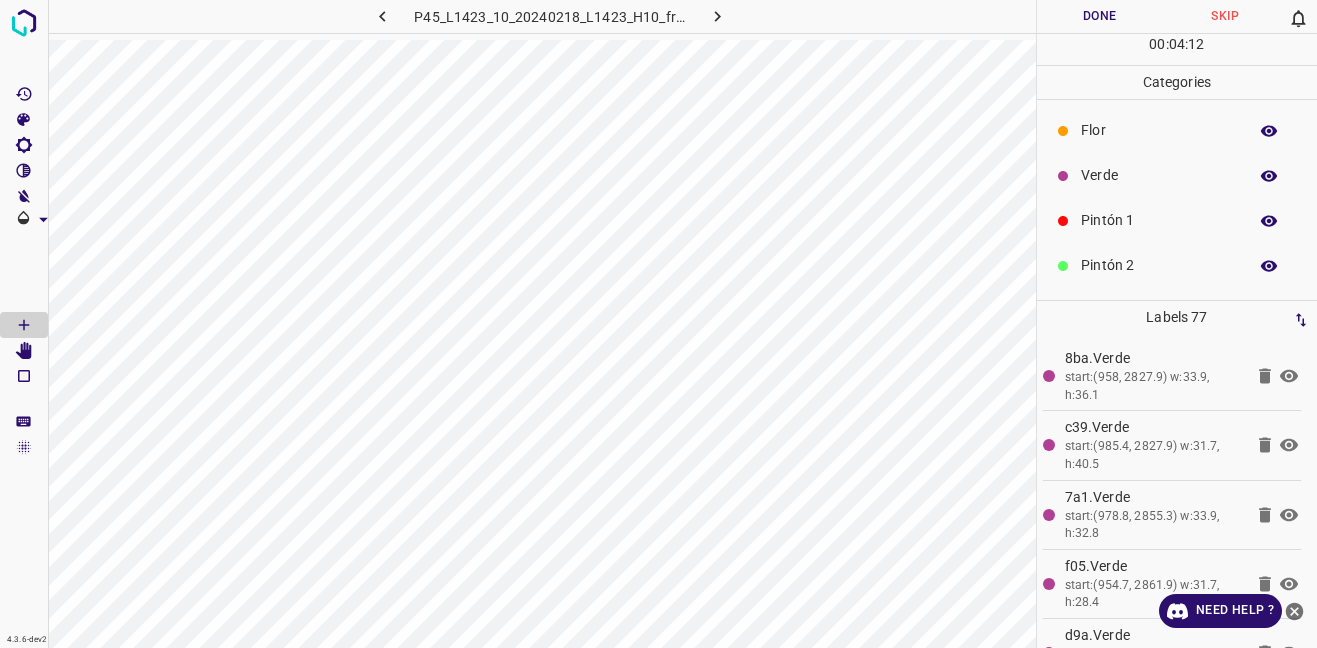 click on "Verde" at bounding box center (1177, 175) 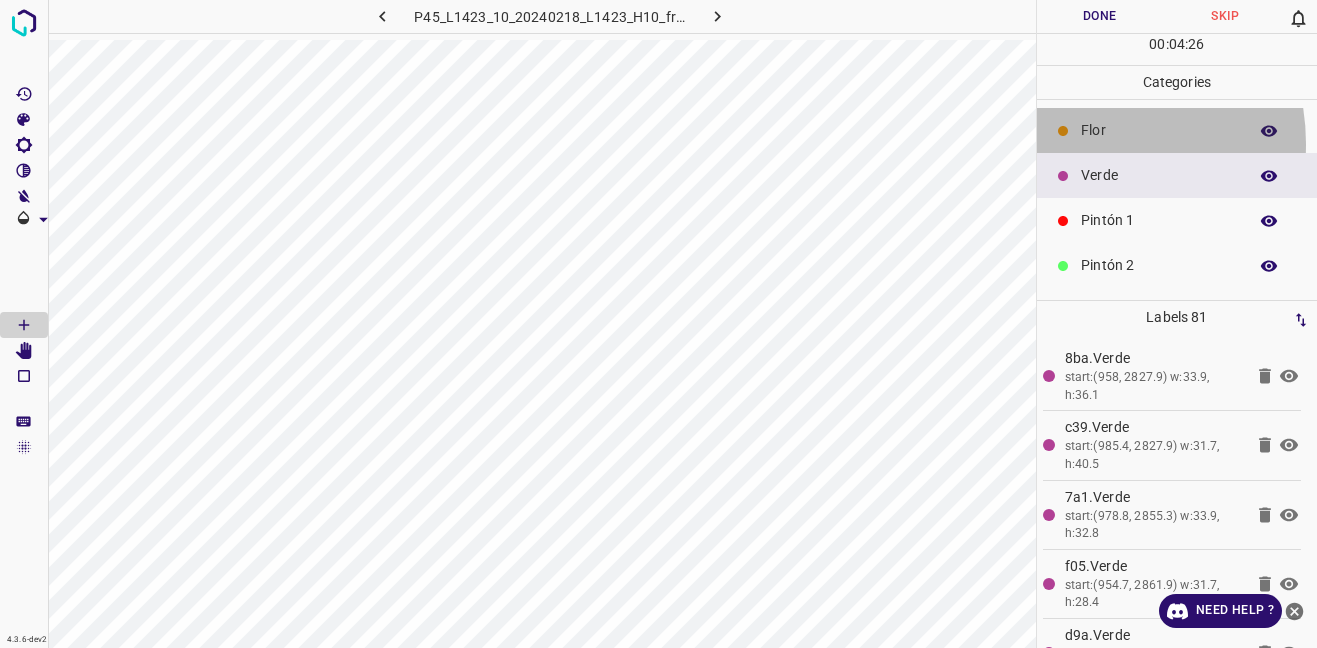 click on "Flor" at bounding box center (1177, 130) 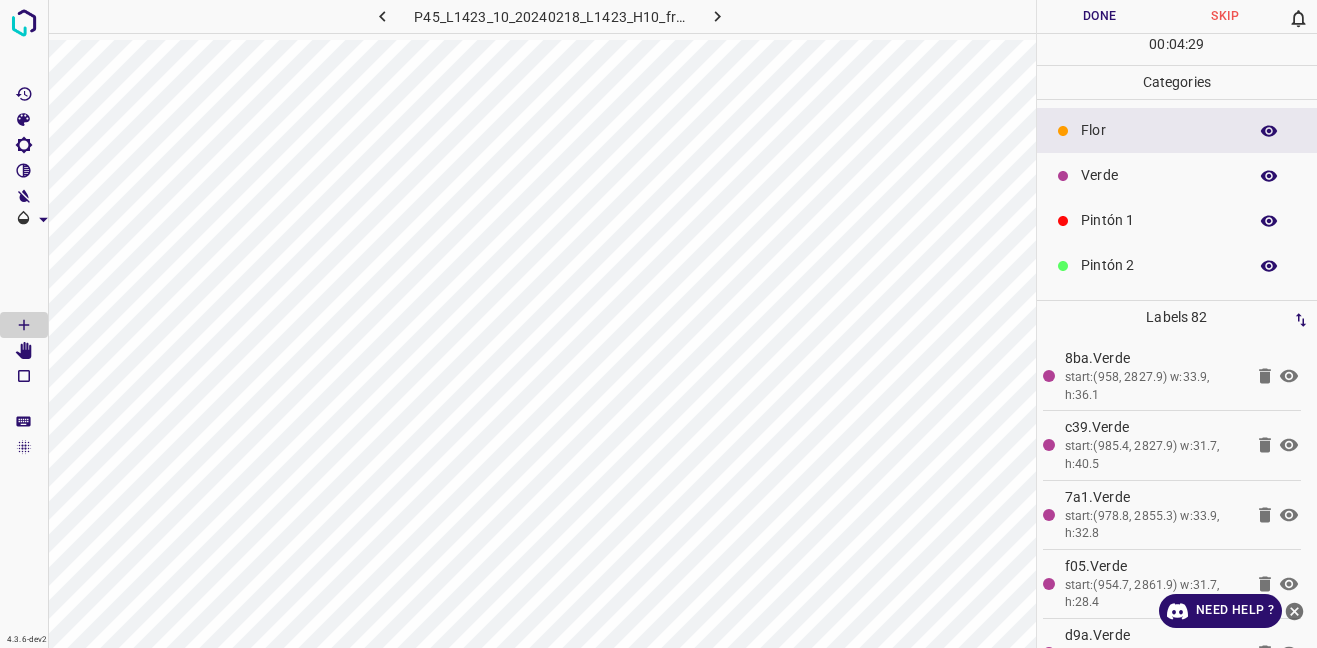 click on "Verde" at bounding box center [1177, 175] 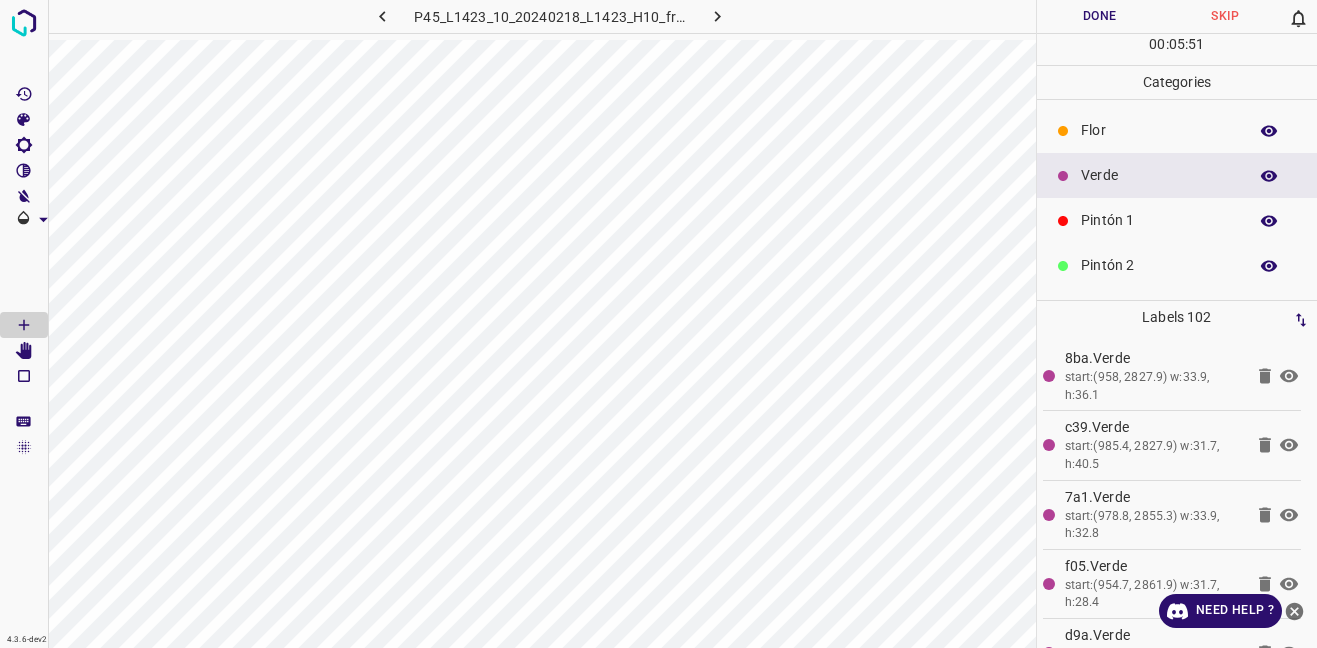 scroll, scrollTop: 176, scrollLeft: 0, axis: vertical 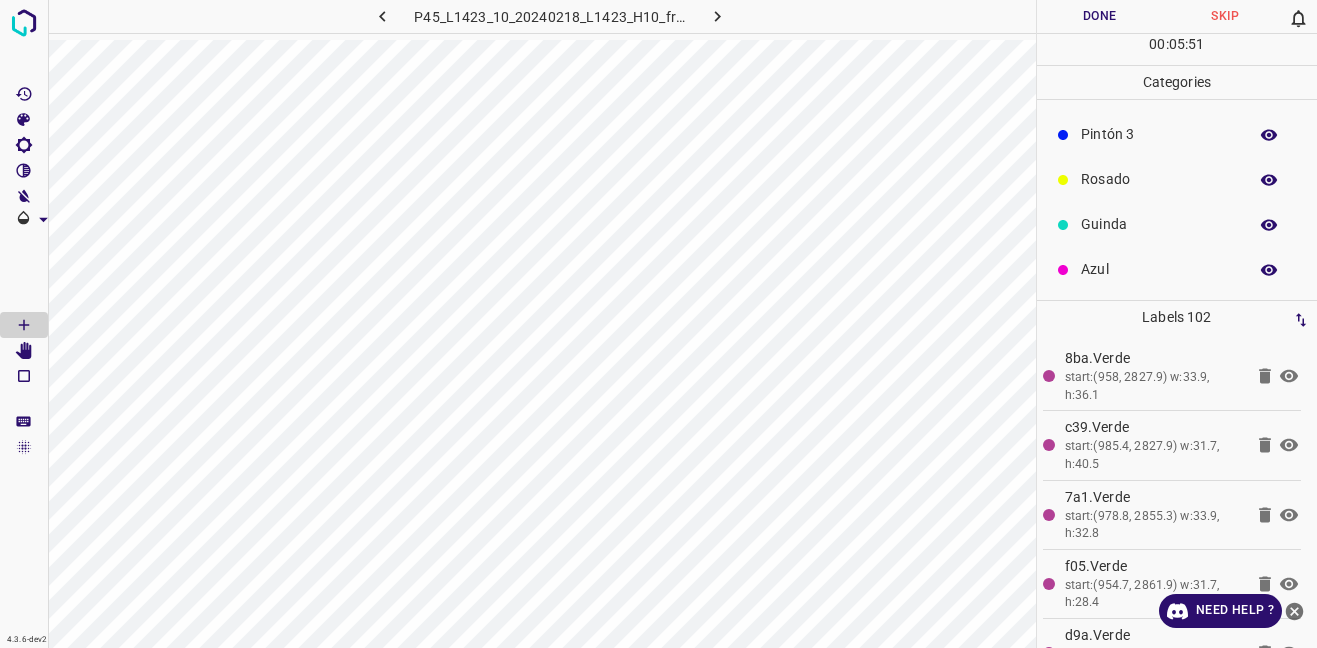click on "Azul" at bounding box center (1159, 269) 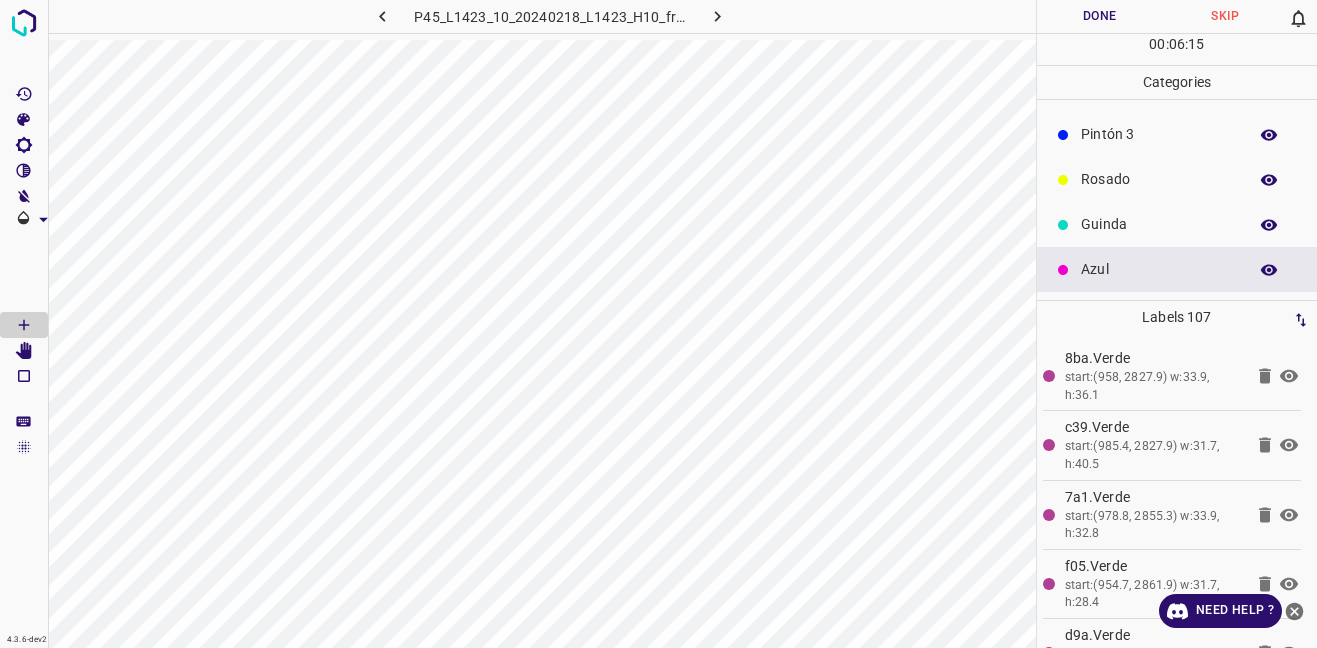 scroll, scrollTop: 0, scrollLeft: 0, axis: both 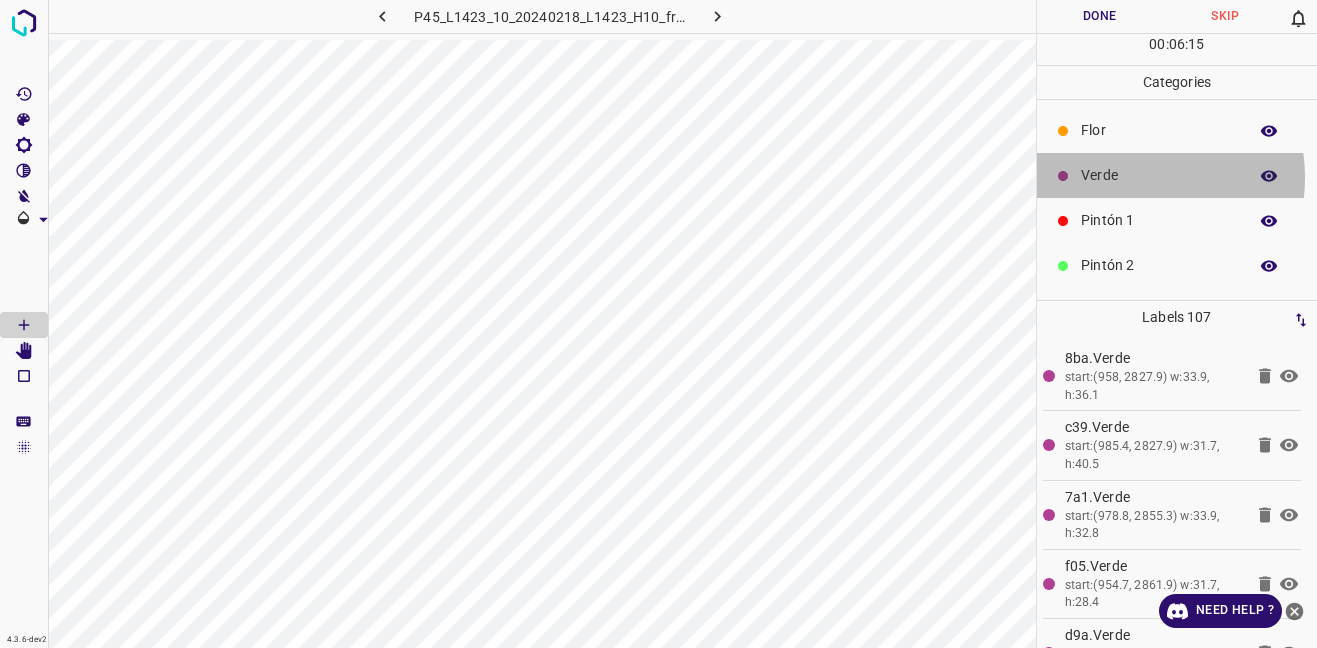 click on "Verde" at bounding box center (1159, 175) 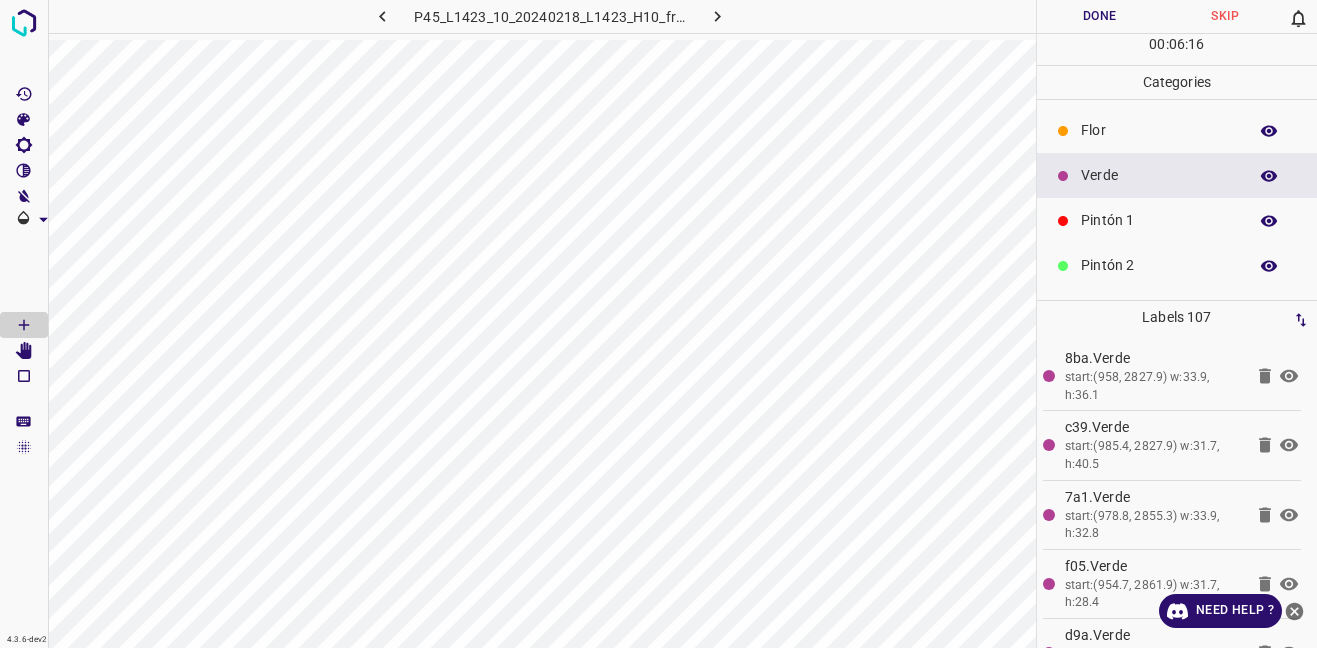 click on "Flor" at bounding box center [1159, 130] 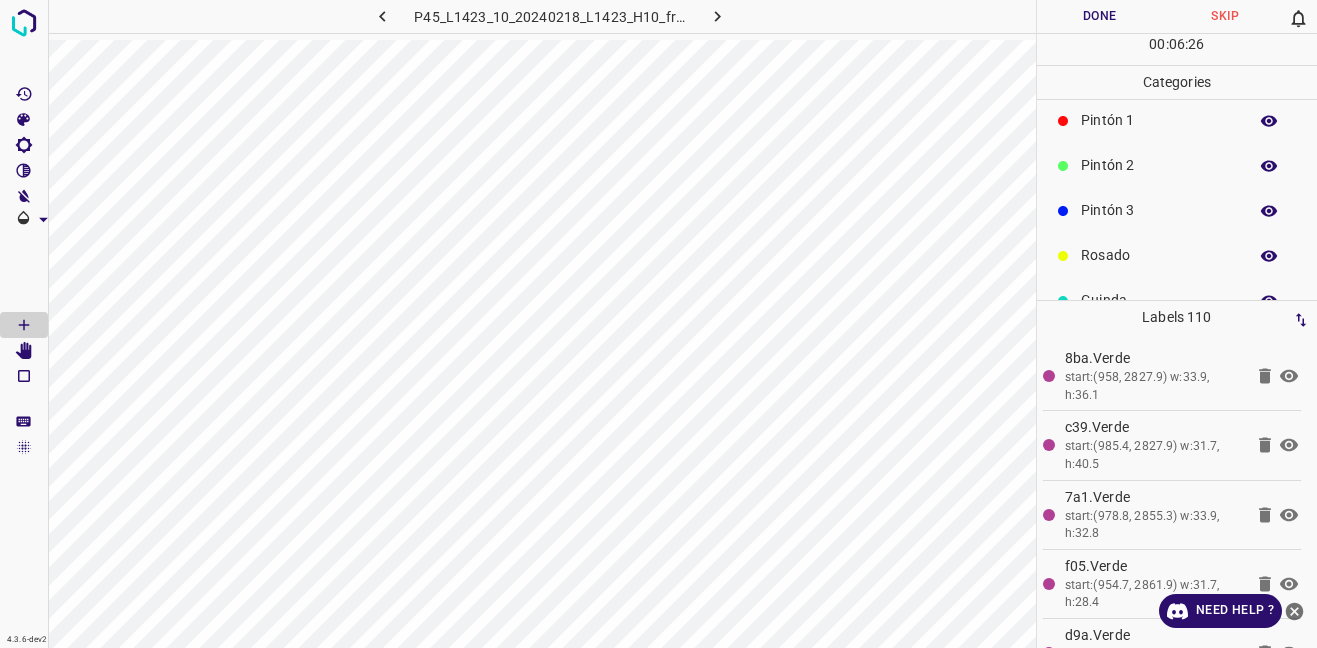 scroll, scrollTop: 0, scrollLeft: 0, axis: both 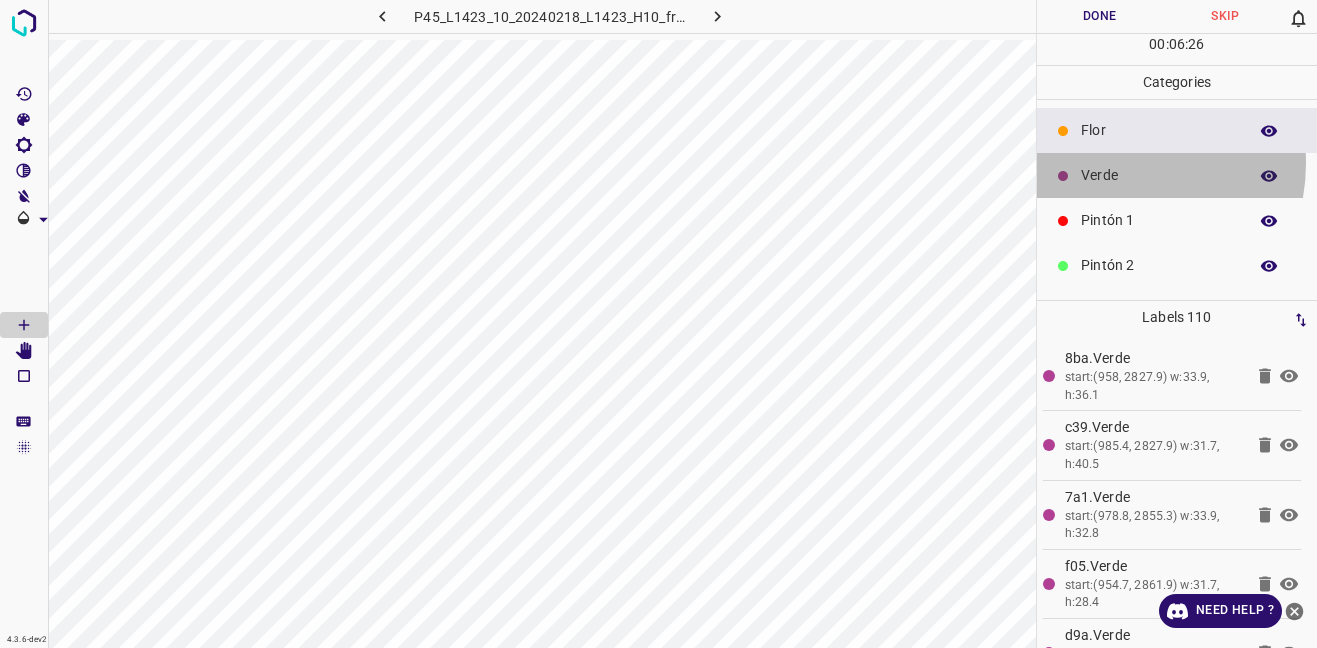 click on "Verde" at bounding box center (1177, 175) 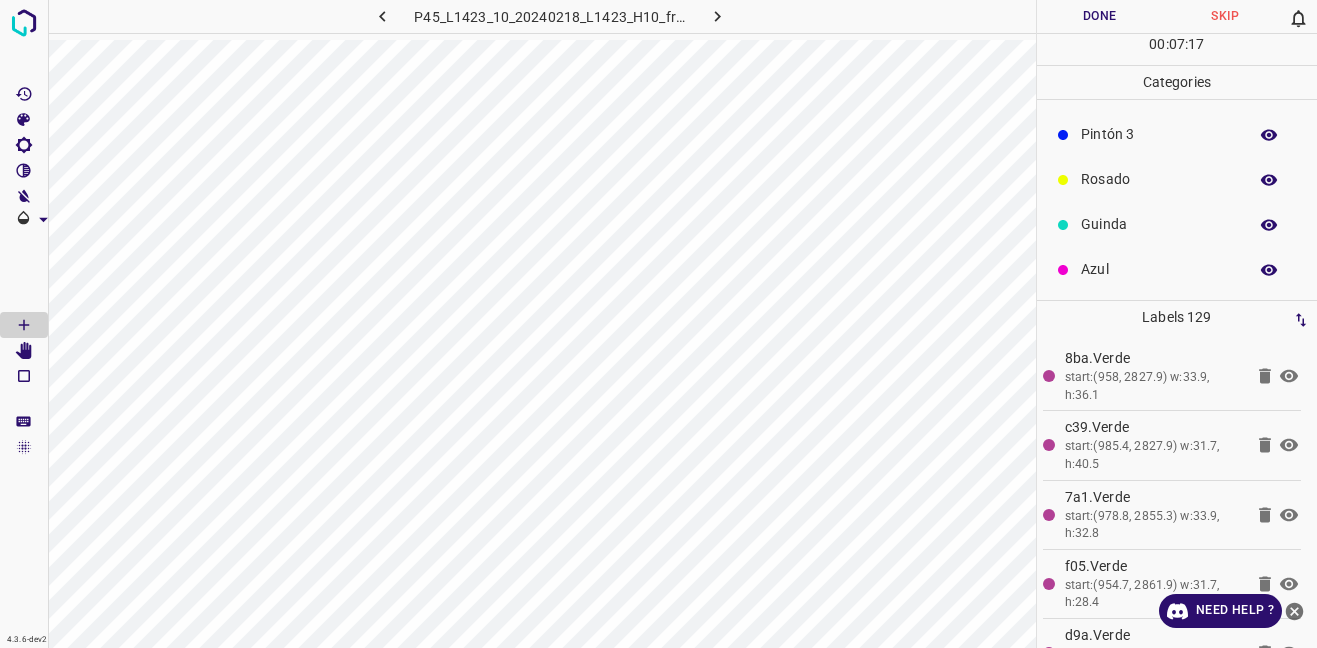 scroll, scrollTop: 76, scrollLeft: 0, axis: vertical 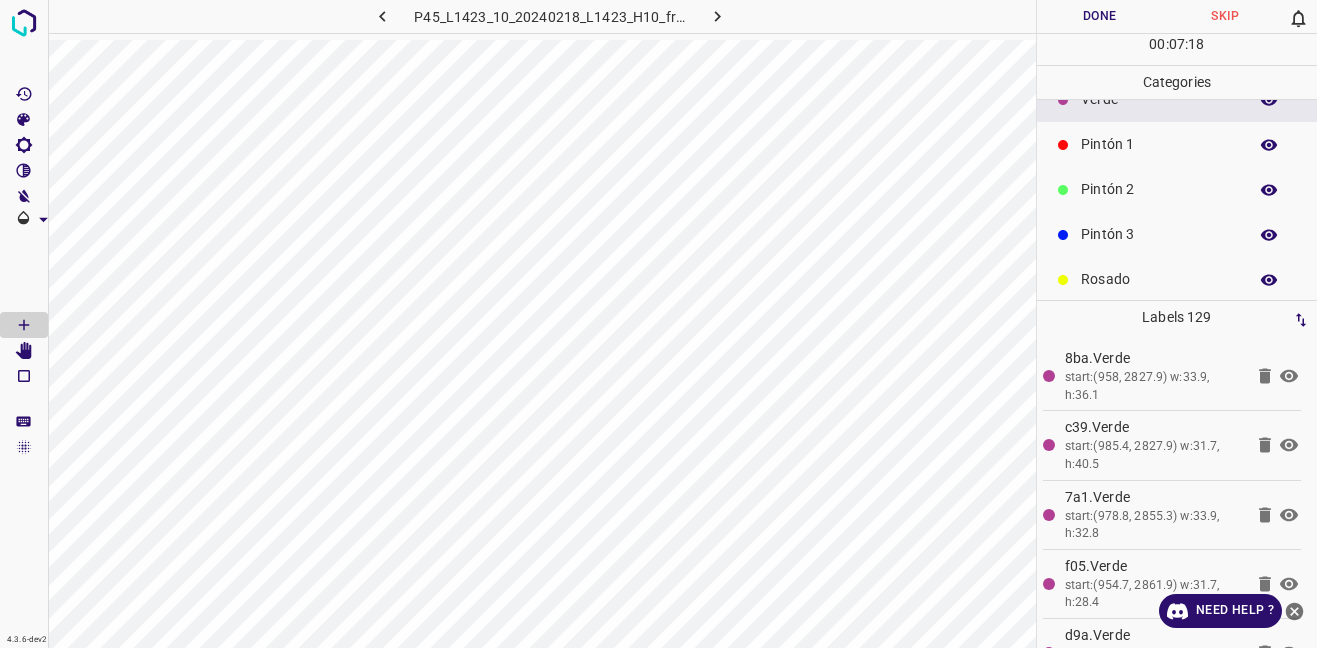 click on "Pintón 2" at bounding box center (1159, 189) 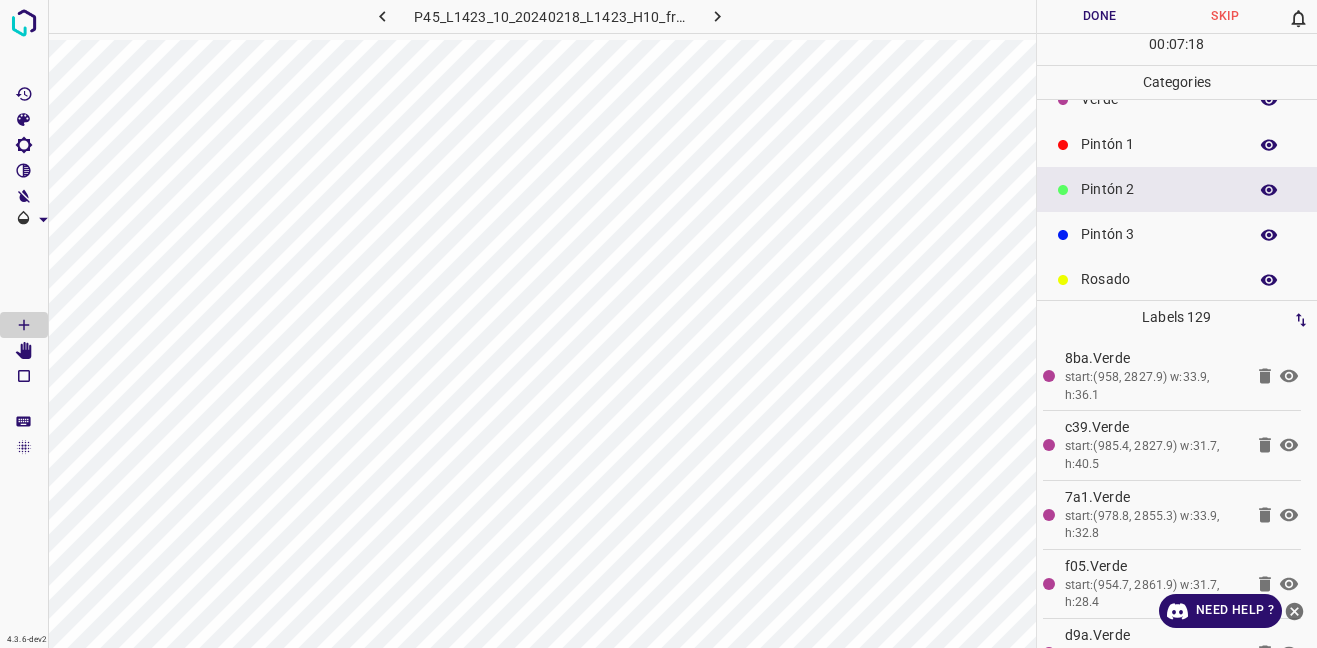 click on "Pintón 3" at bounding box center (1177, 234) 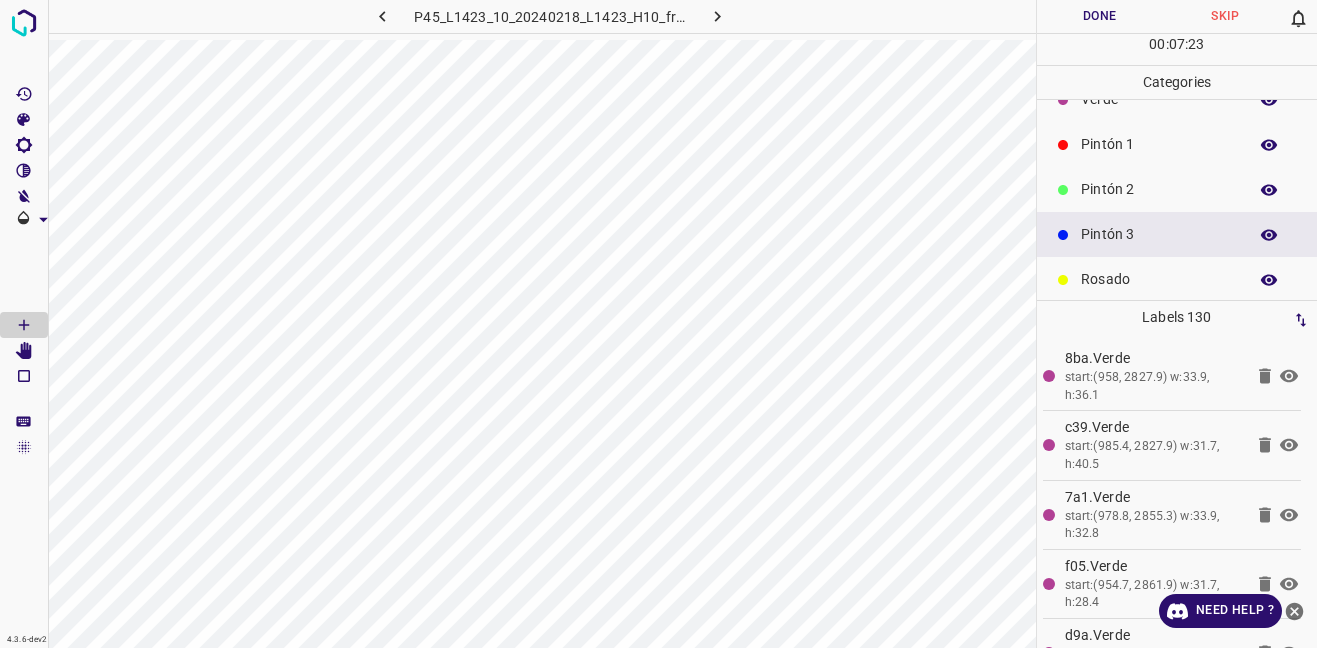 scroll, scrollTop: 0, scrollLeft: 0, axis: both 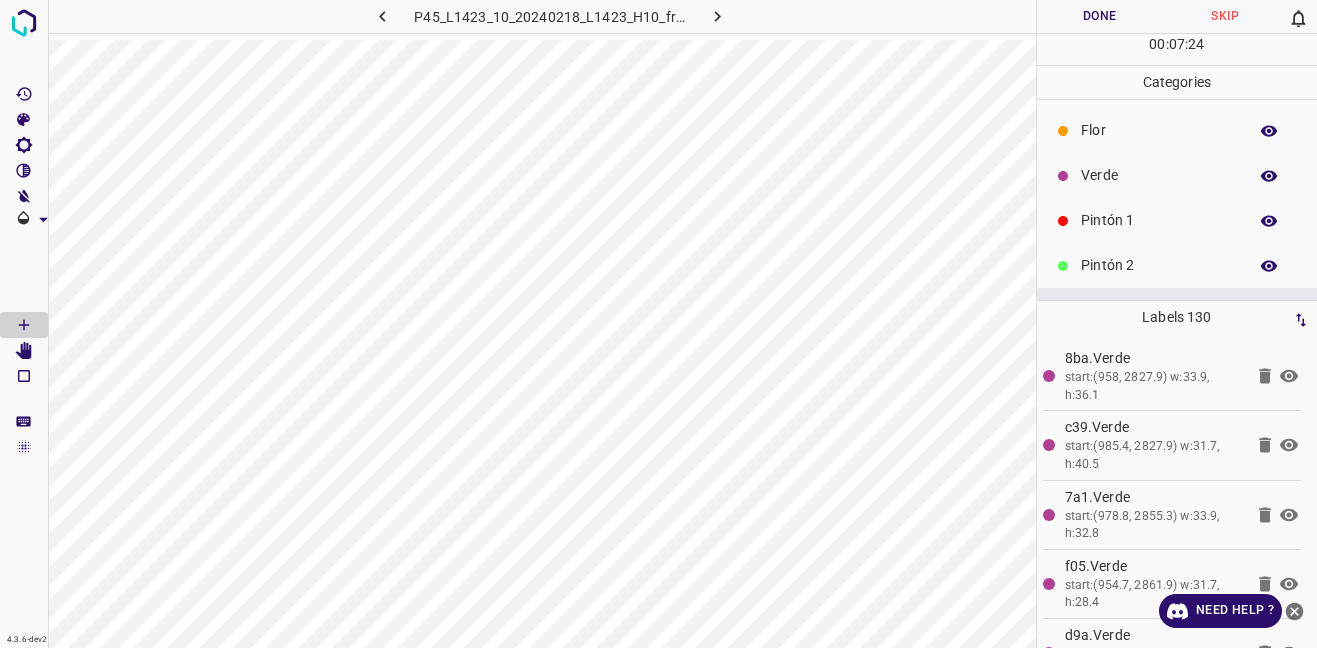 click on "Verde" at bounding box center [1177, 175] 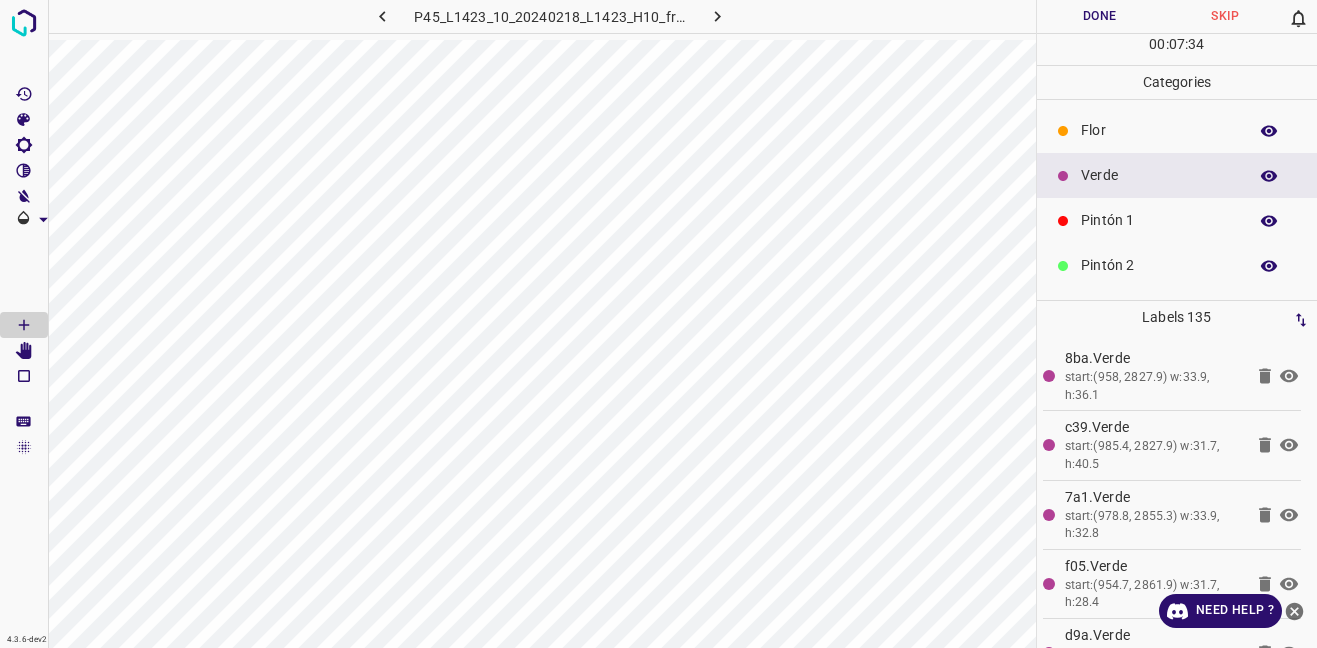 scroll, scrollTop: 176, scrollLeft: 0, axis: vertical 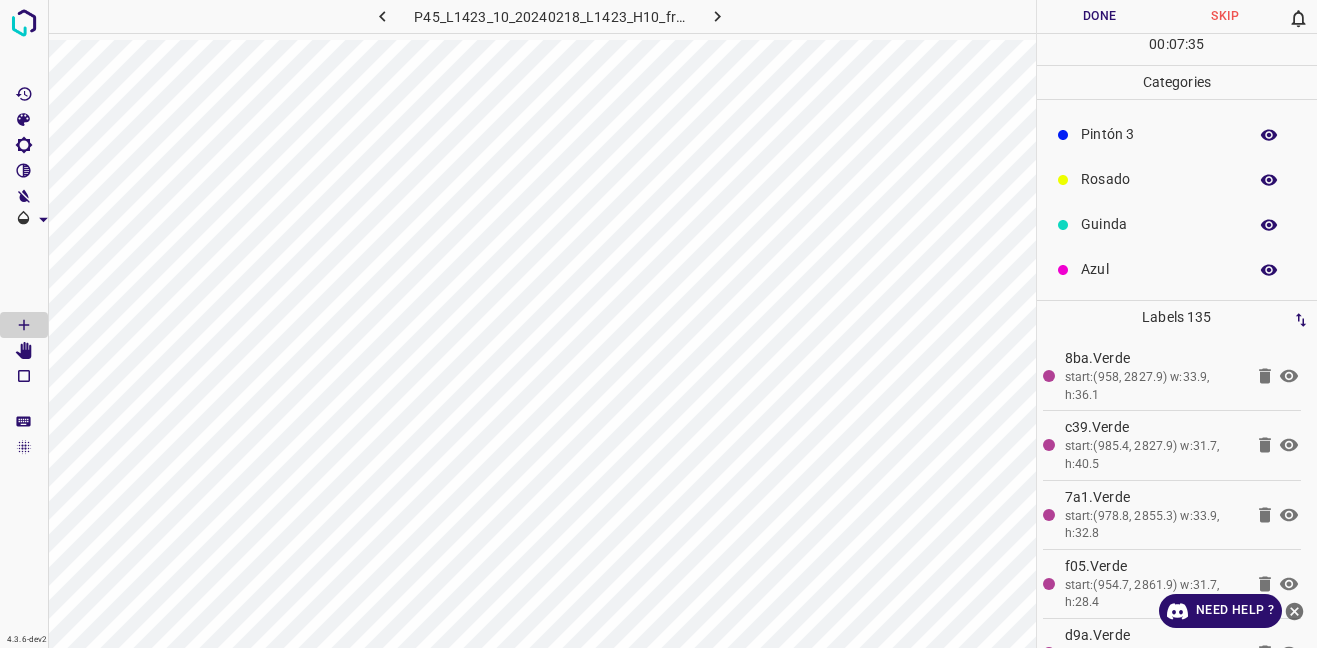 click on "Azul" at bounding box center [1159, 269] 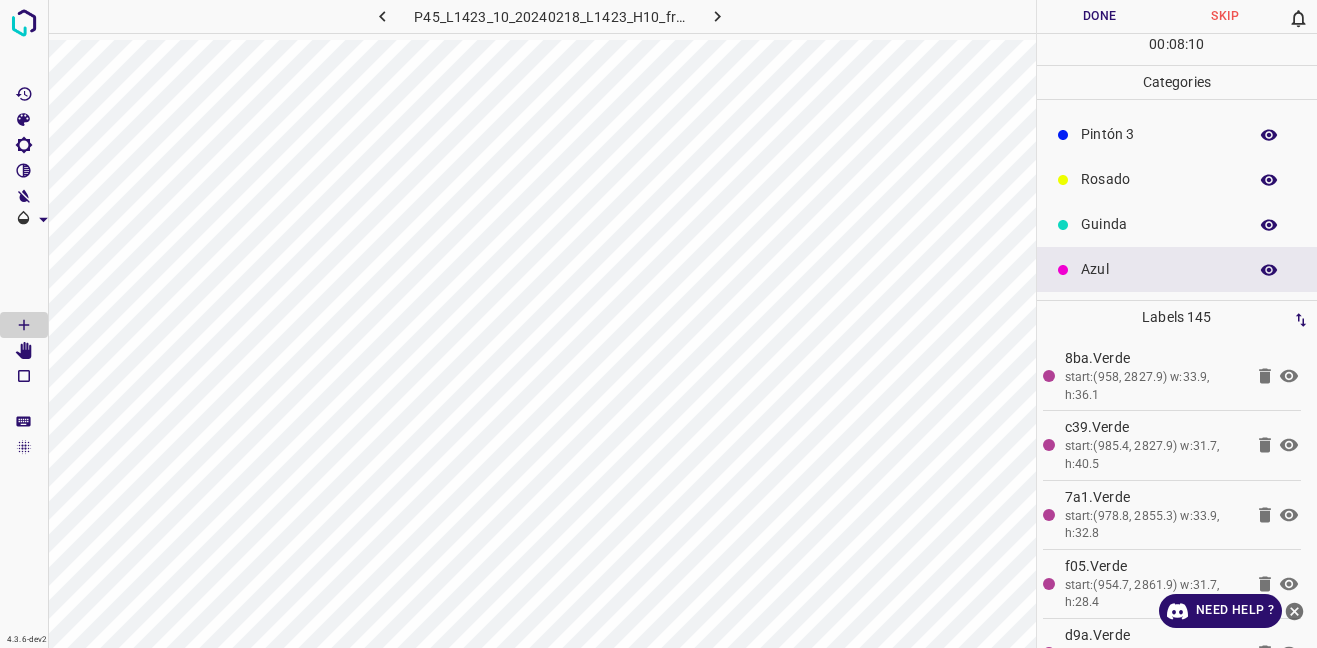 scroll, scrollTop: 0, scrollLeft: 0, axis: both 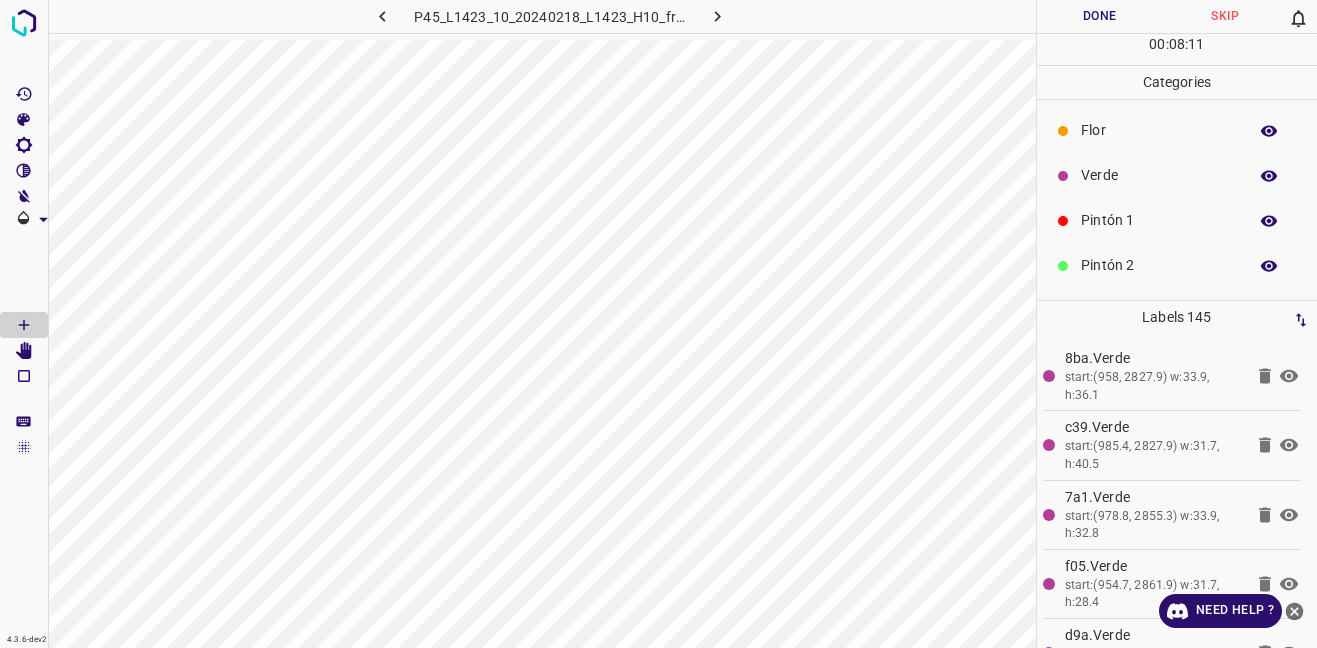 click on "Flor" at bounding box center (1177, 130) 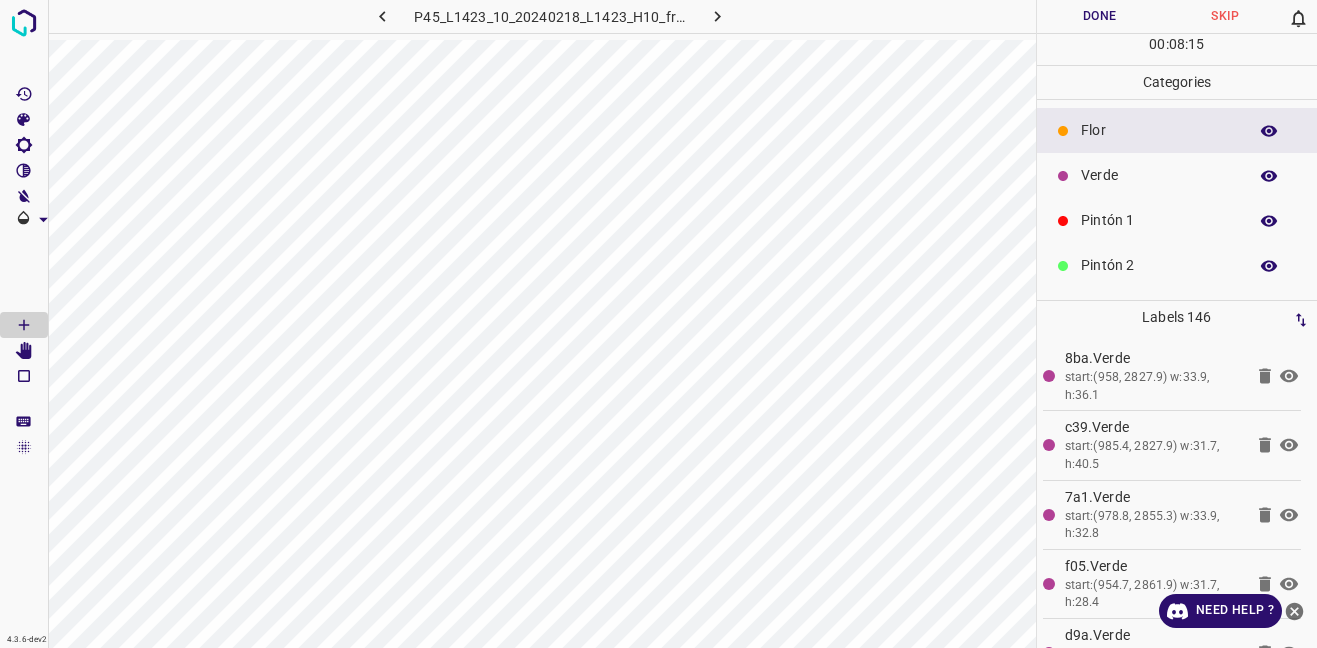 click on "Verde" at bounding box center [1177, 175] 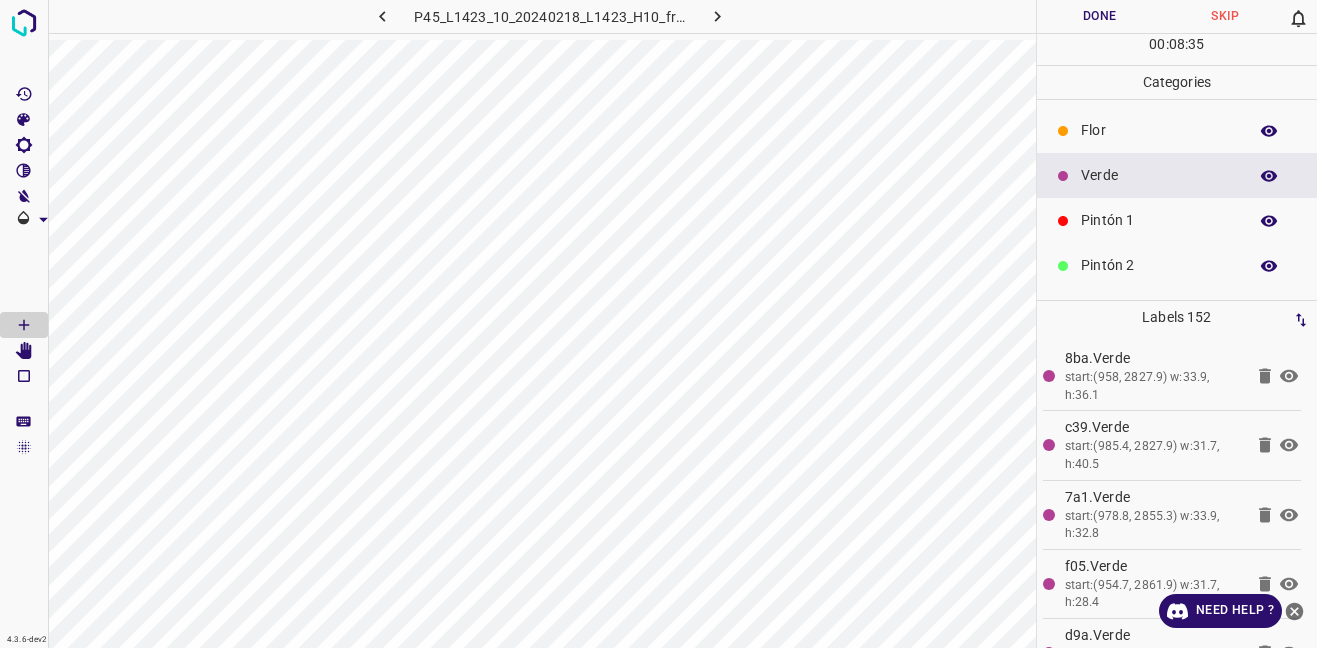 scroll, scrollTop: 176, scrollLeft: 0, axis: vertical 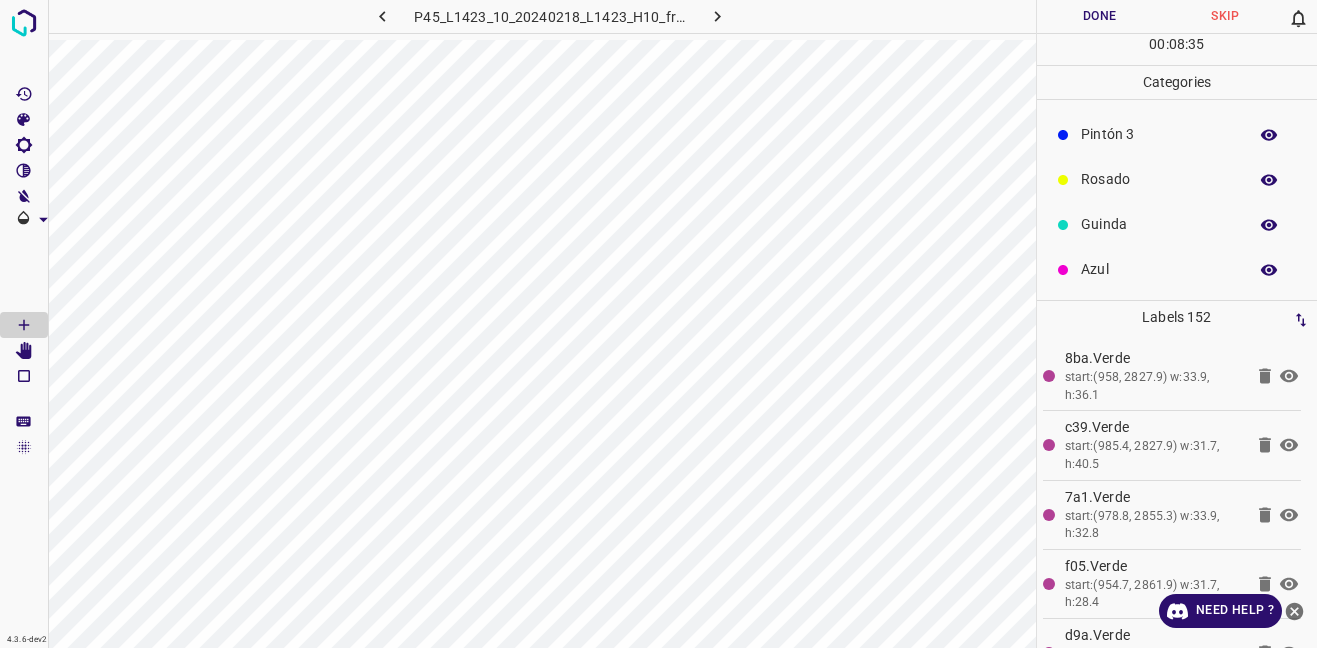 click on "Azul" at bounding box center [1177, 269] 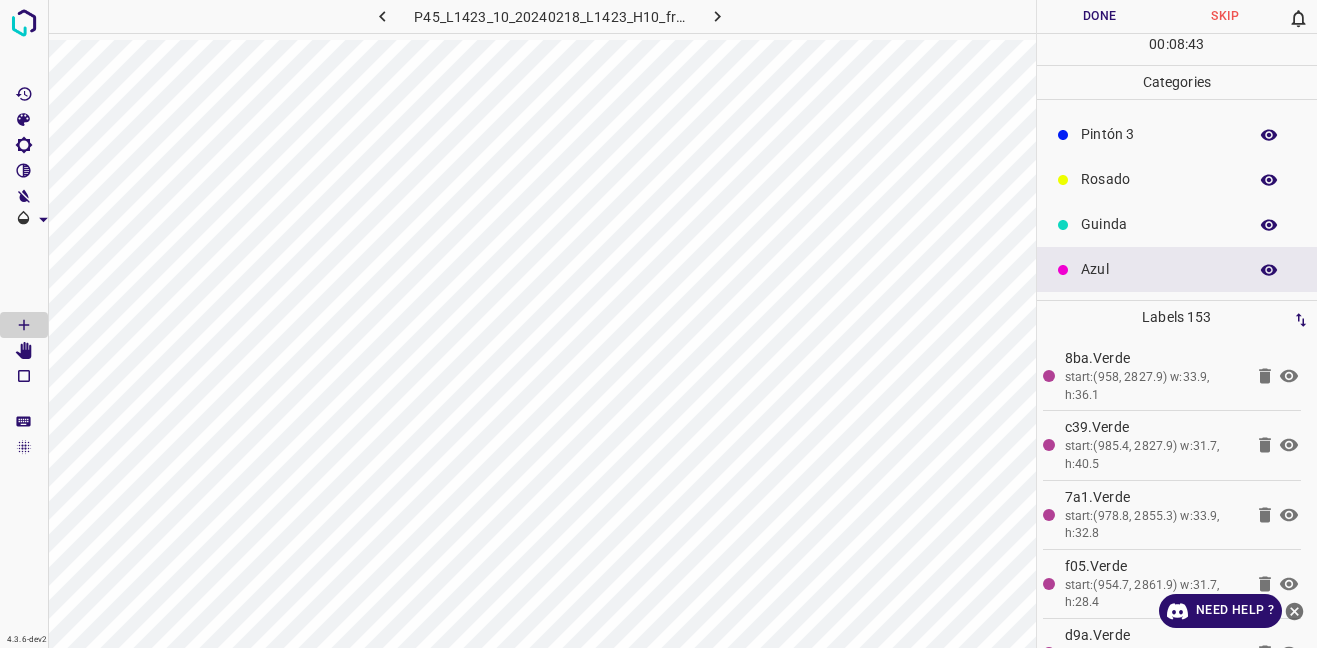 scroll, scrollTop: 0, scrollLeft: 0, axis: both 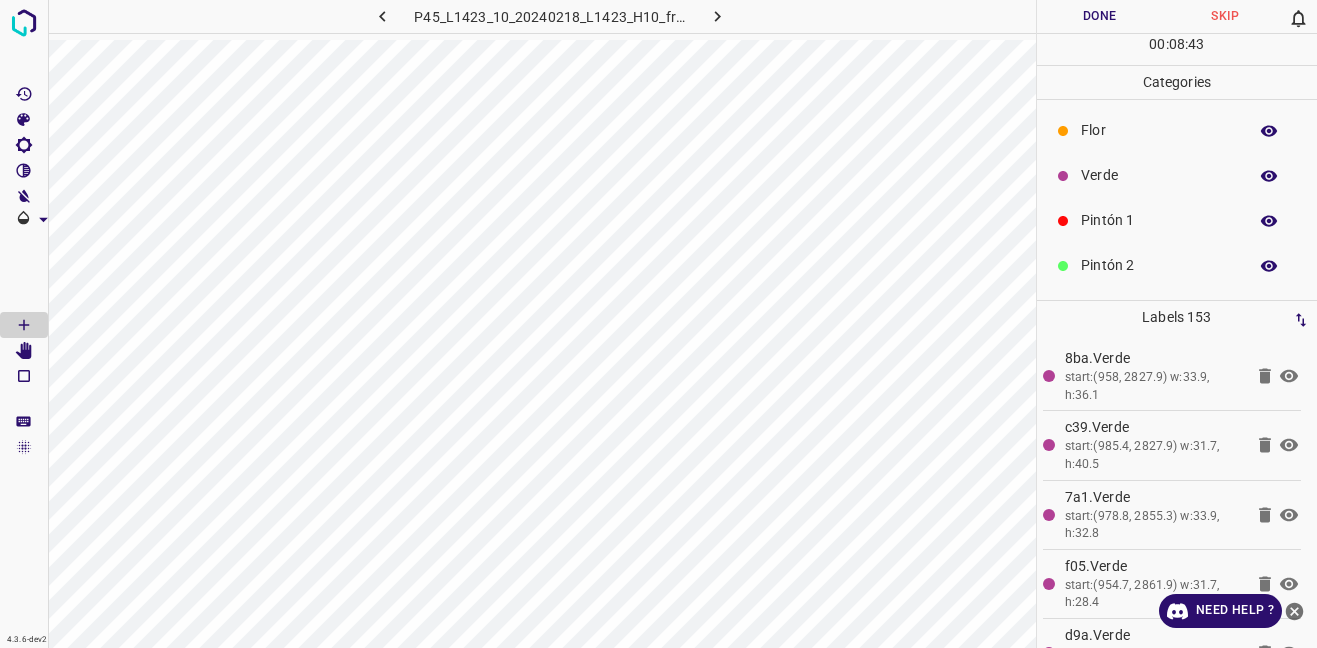 click on "Pintón 1" at bounding box center [1177, 220] 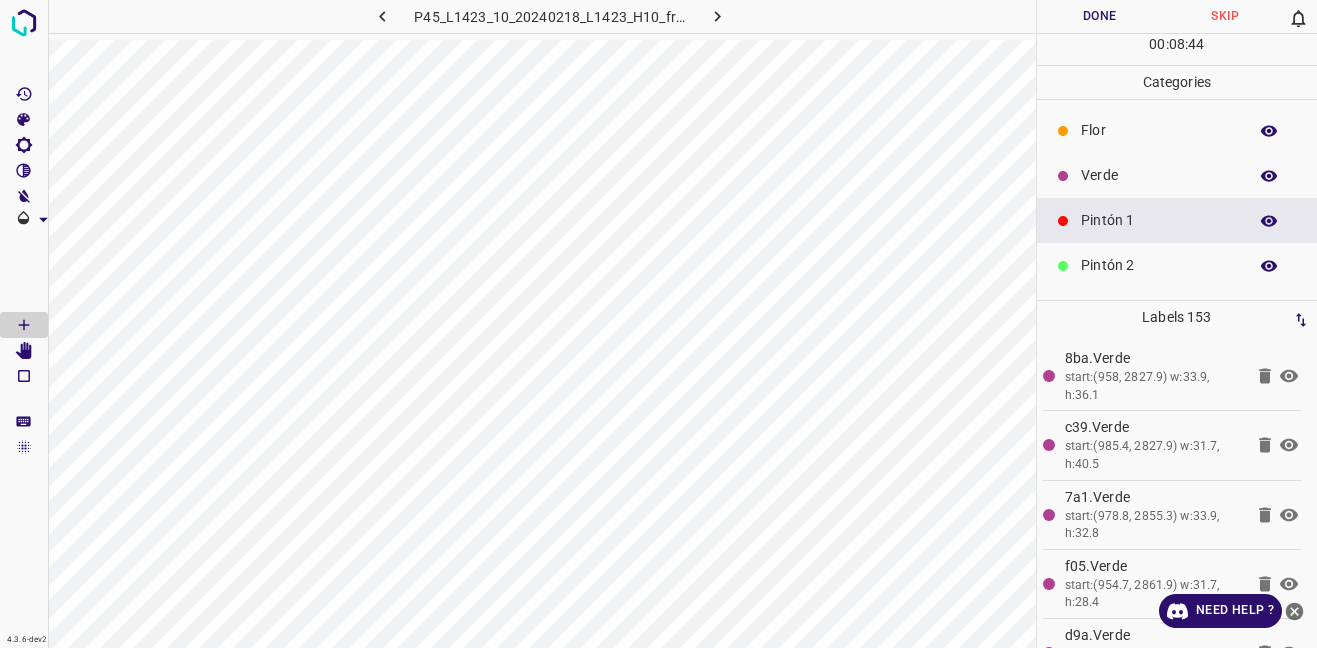 click on "Verde" at bounding box center [1177, 175] 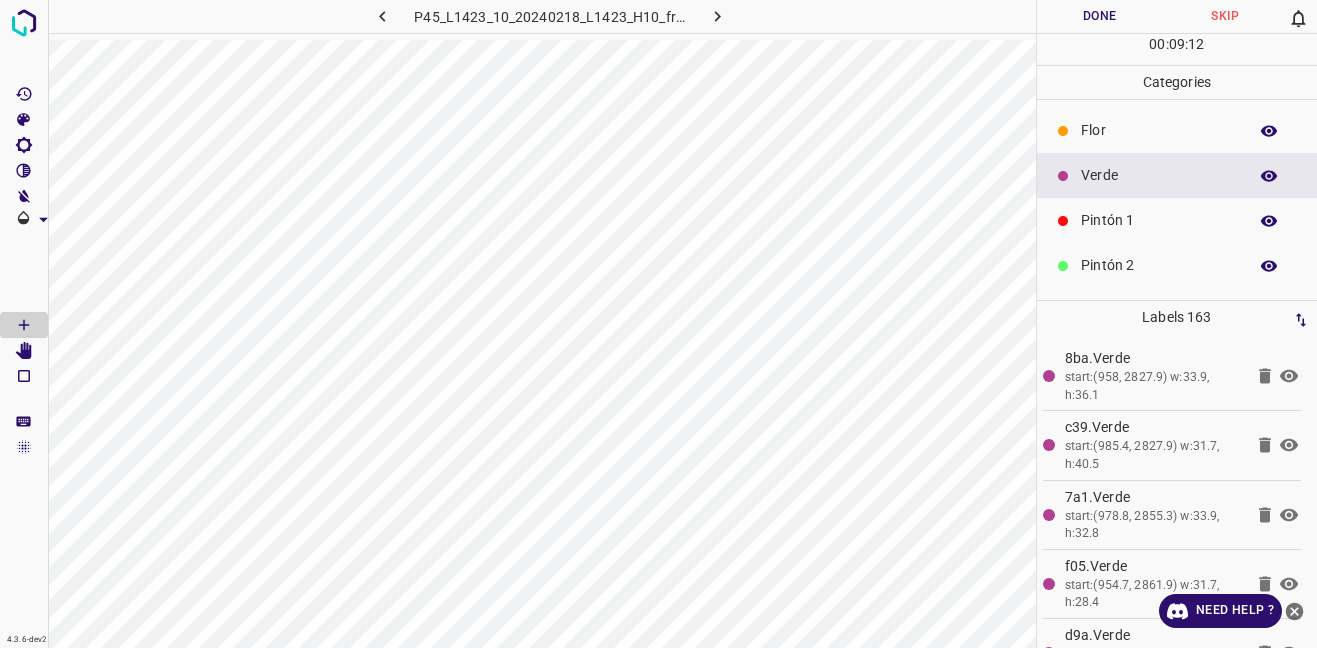 click on "Flor" at bounding box center [1177, 130] 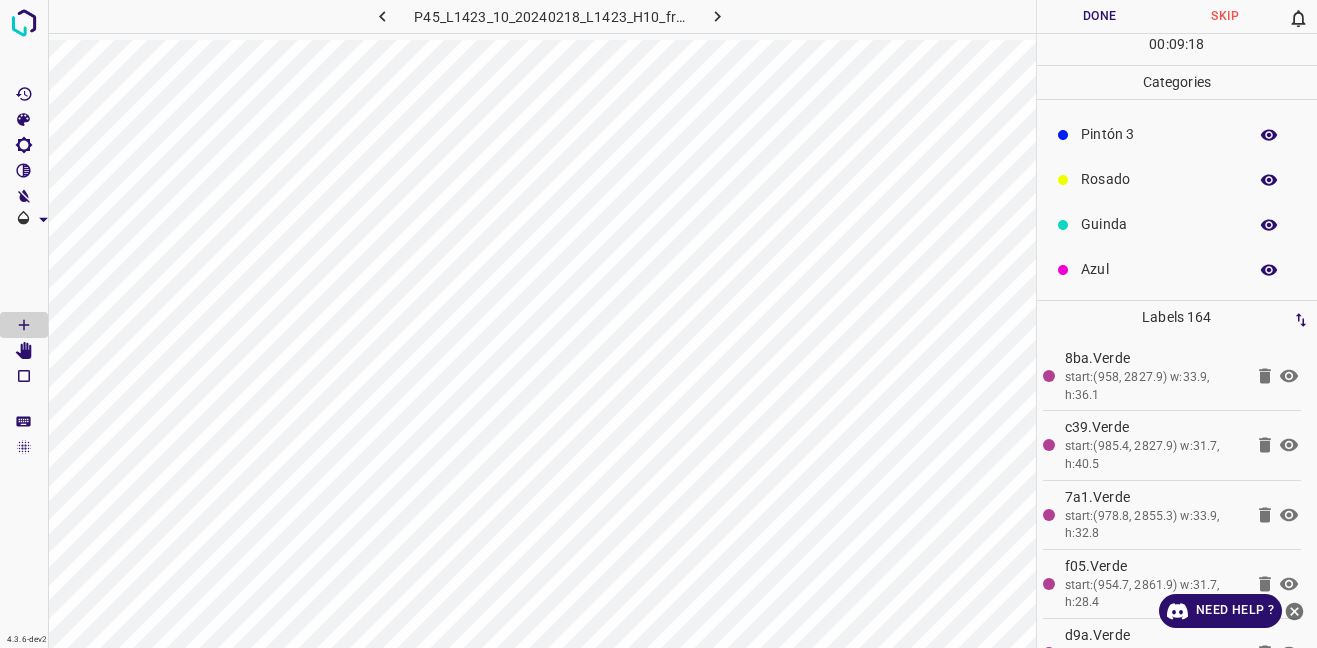 scroll, scrollTop: 0, scrollLeft: 0, axis: both 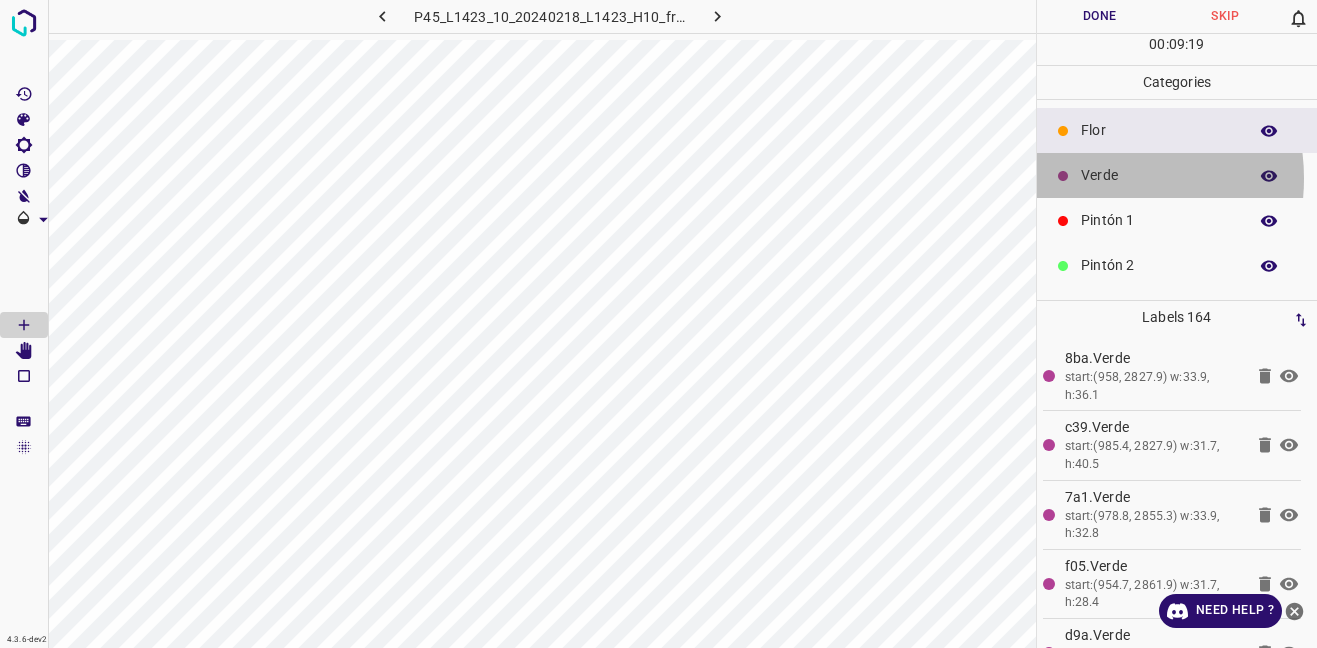 click on "Verde" at bounding box center [1159, 175] 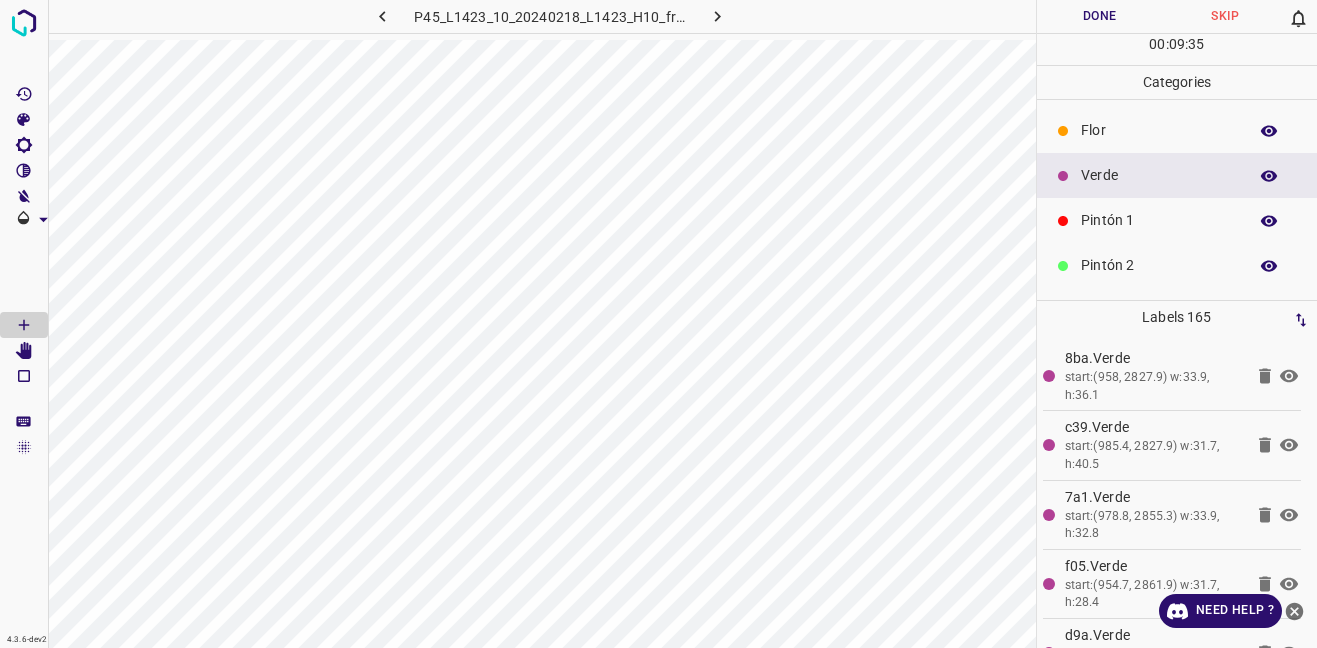 scroll, scrollTop: 176, scrollLeft: 0, axis: vertical 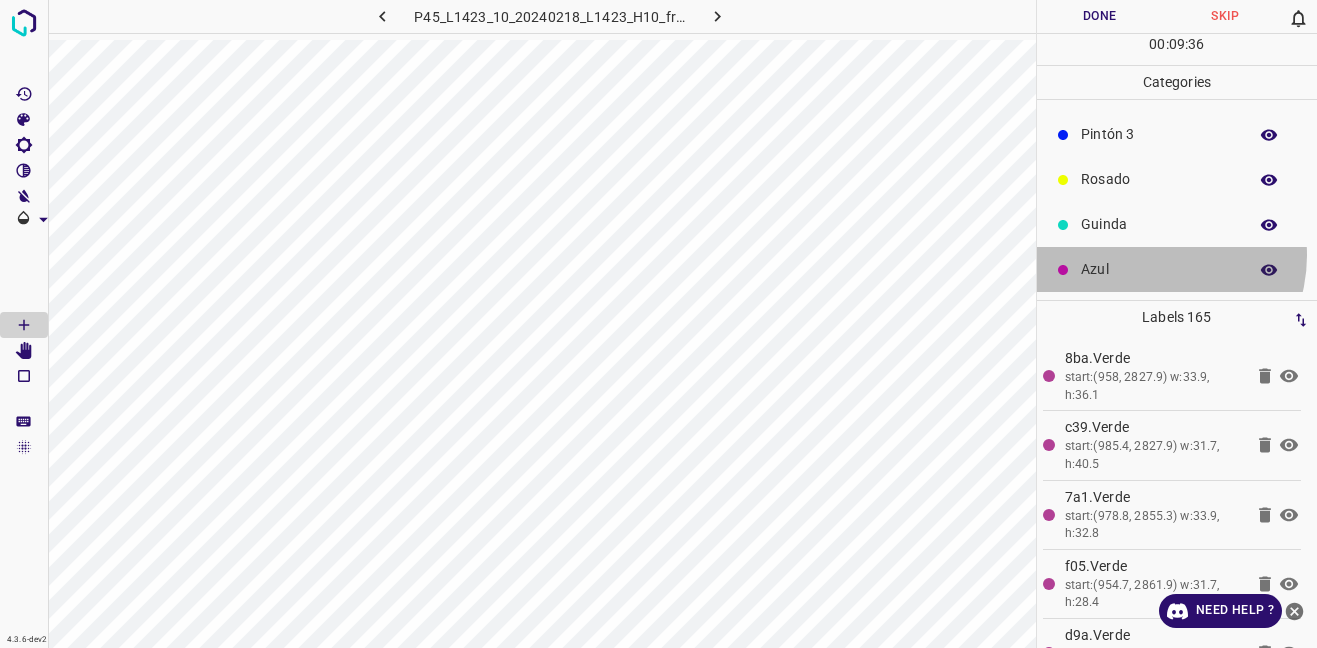 click on "Azul" at bounding box center (1177, 269) 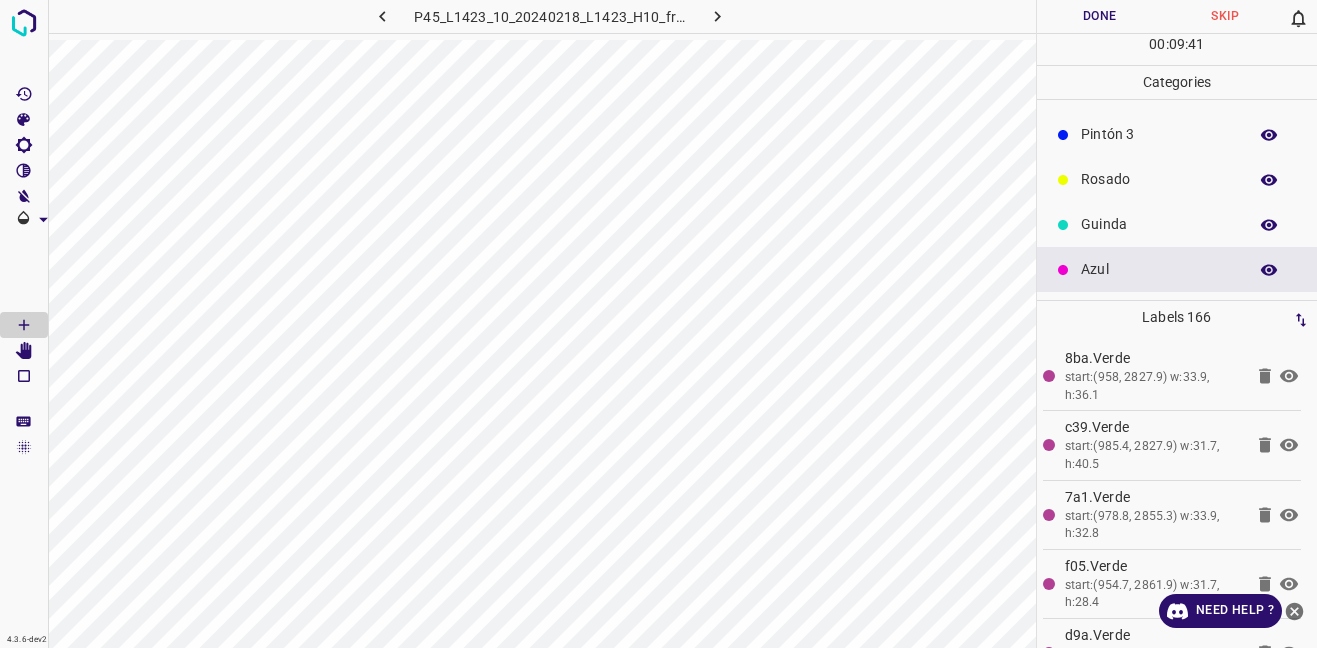 scroll, scrollTop: 0, scrollLeft: 0, axis: both 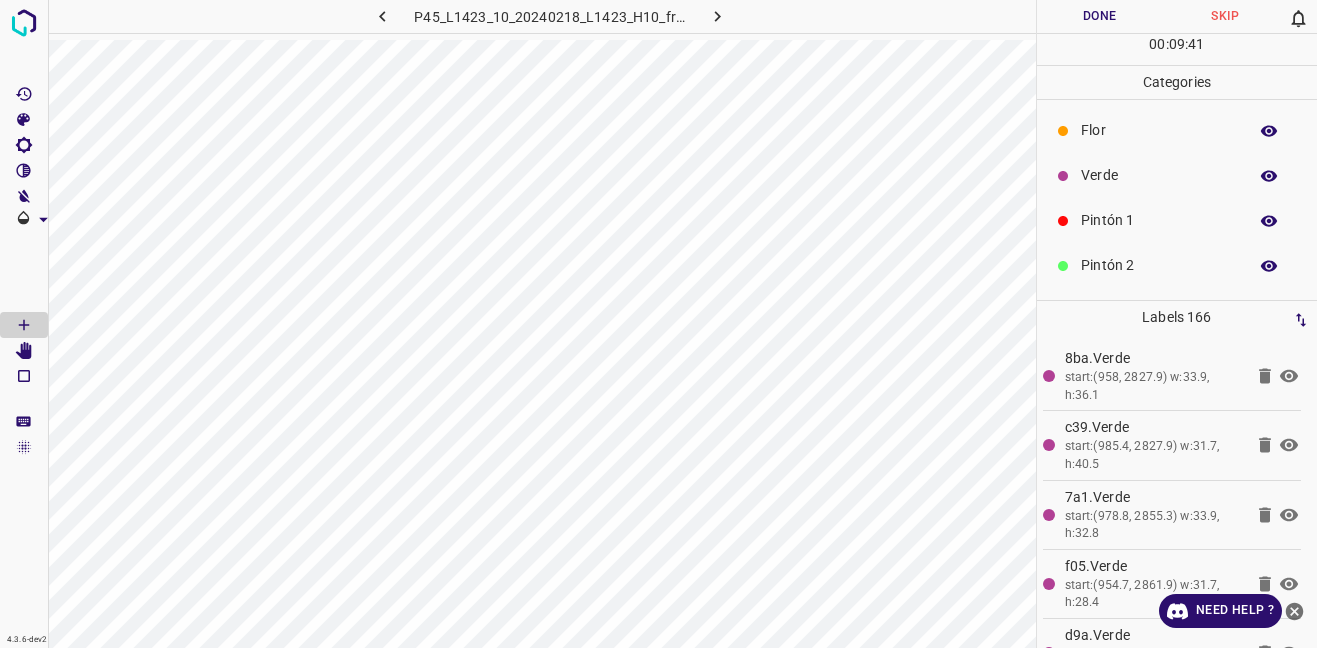 click at bounding box center [1063, 176] 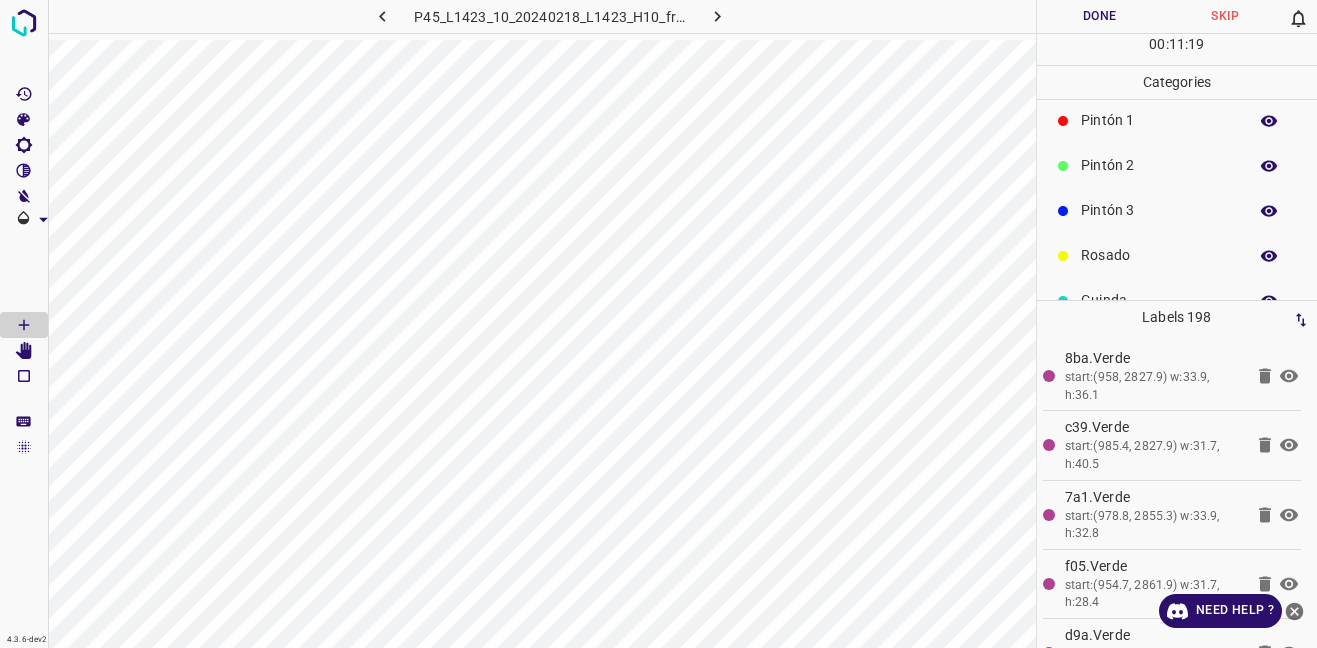 scroll, scrollTop: 0, scrollLeft: 0, axis: both 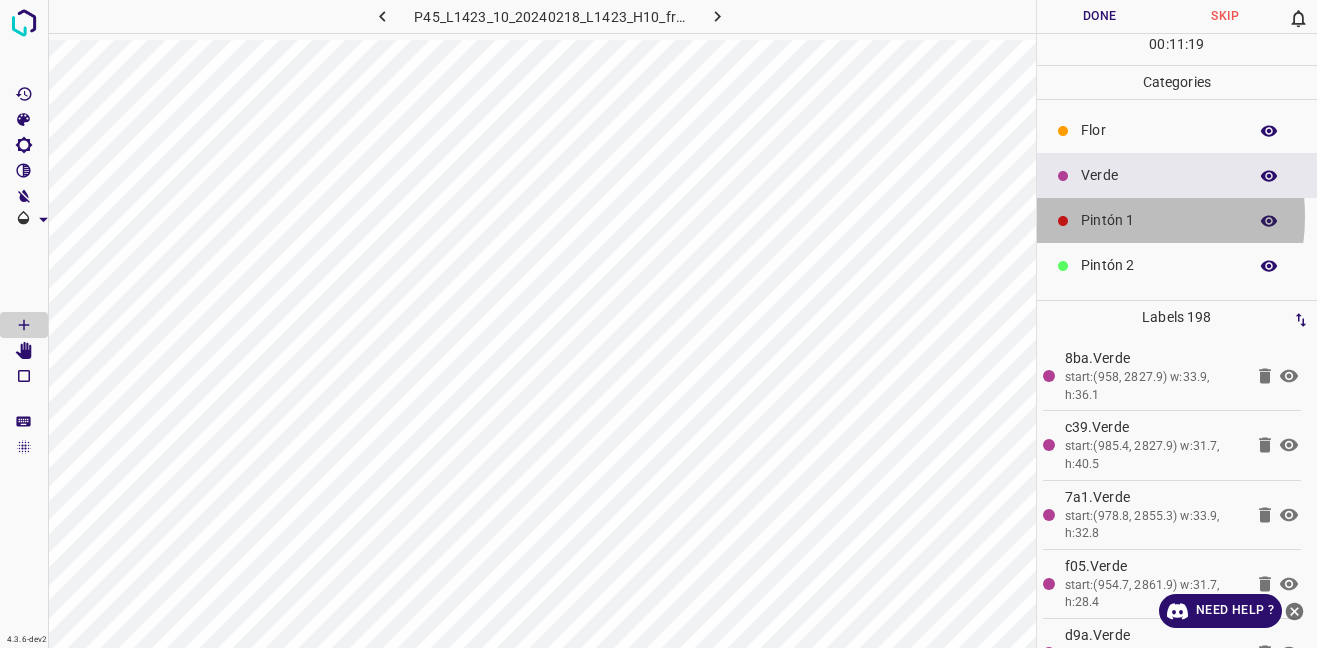 click on "Pintón 1" at bounding box center [1159, 220] 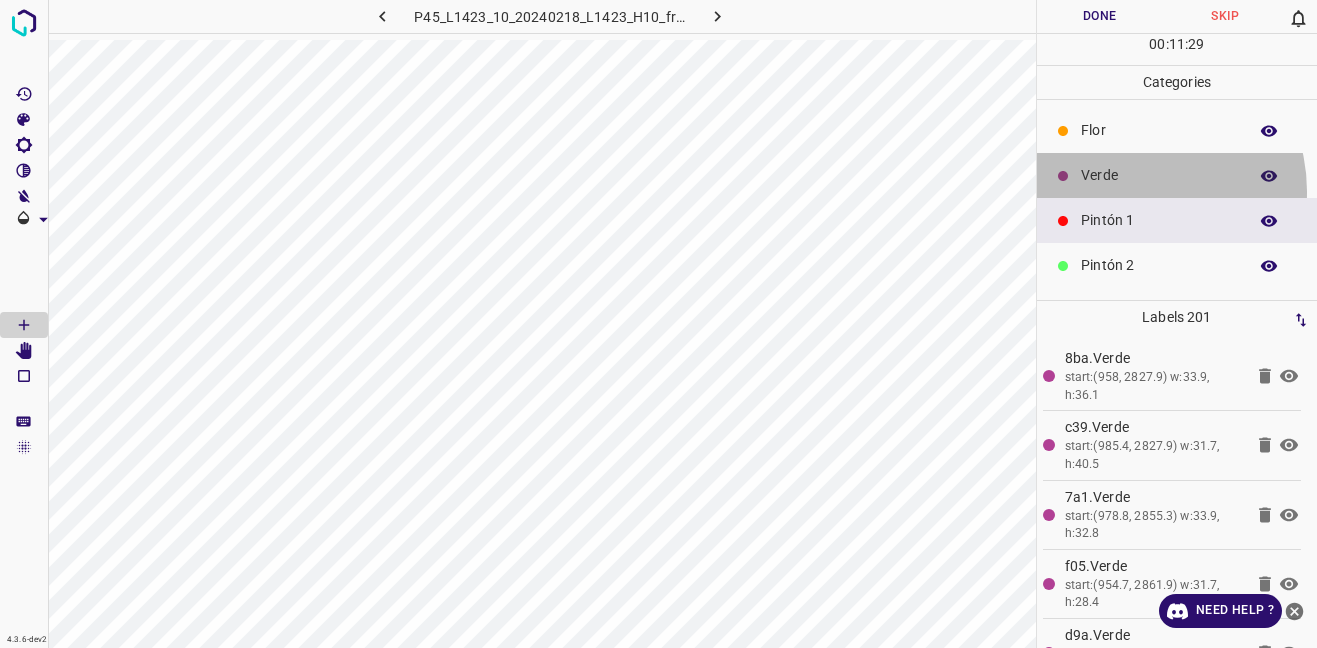 click on "Verde" at bounding box center [1177, 175] 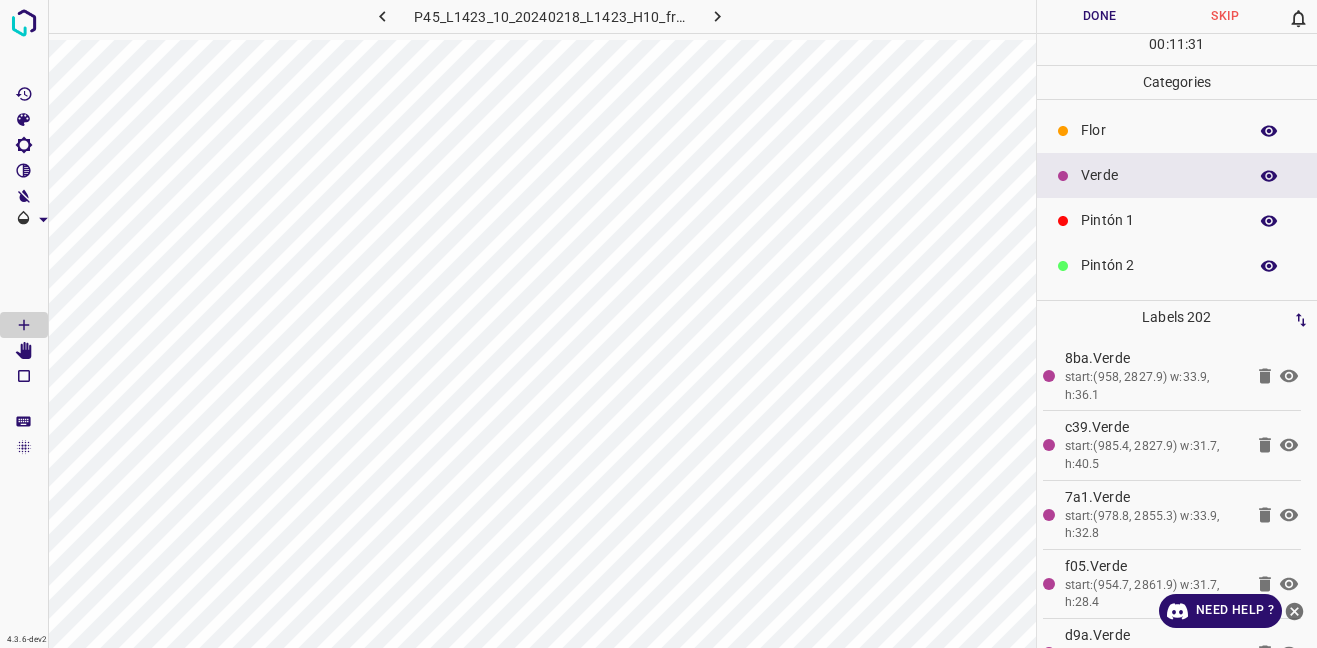 scroll, scrollTop: 176, scrollLeft: 0, axis: vertical 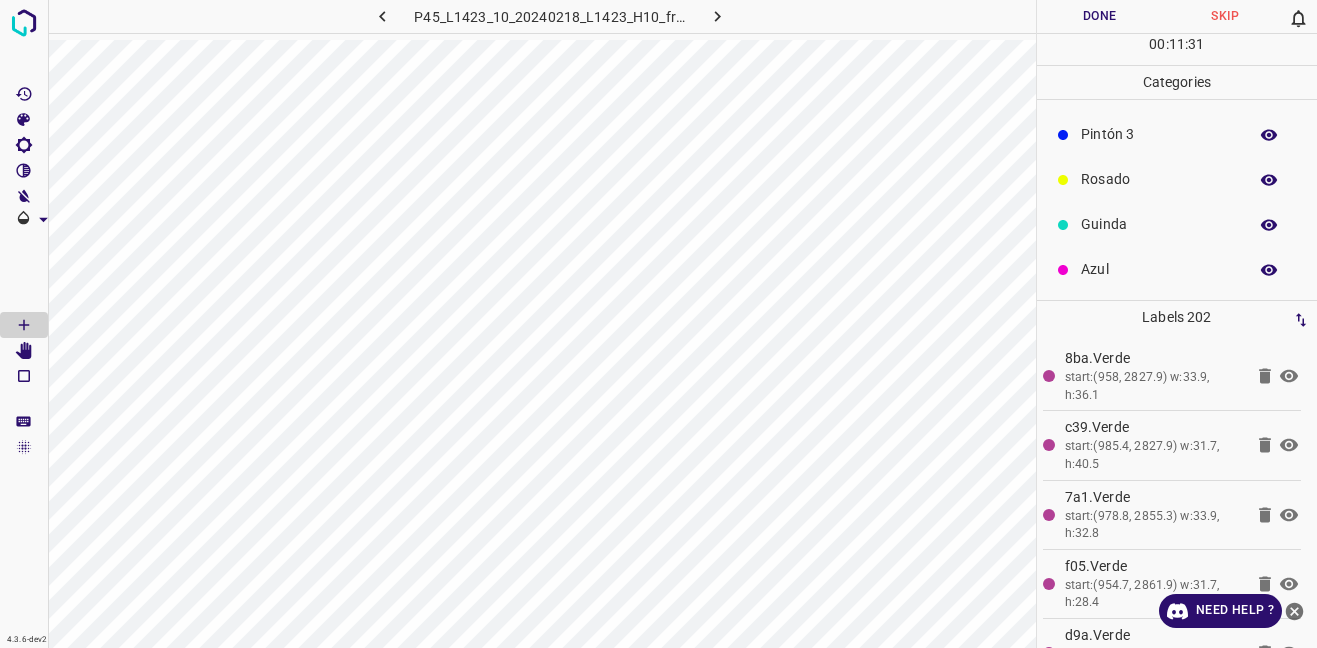 click on "Azul" at bounding box center [1159, 269] 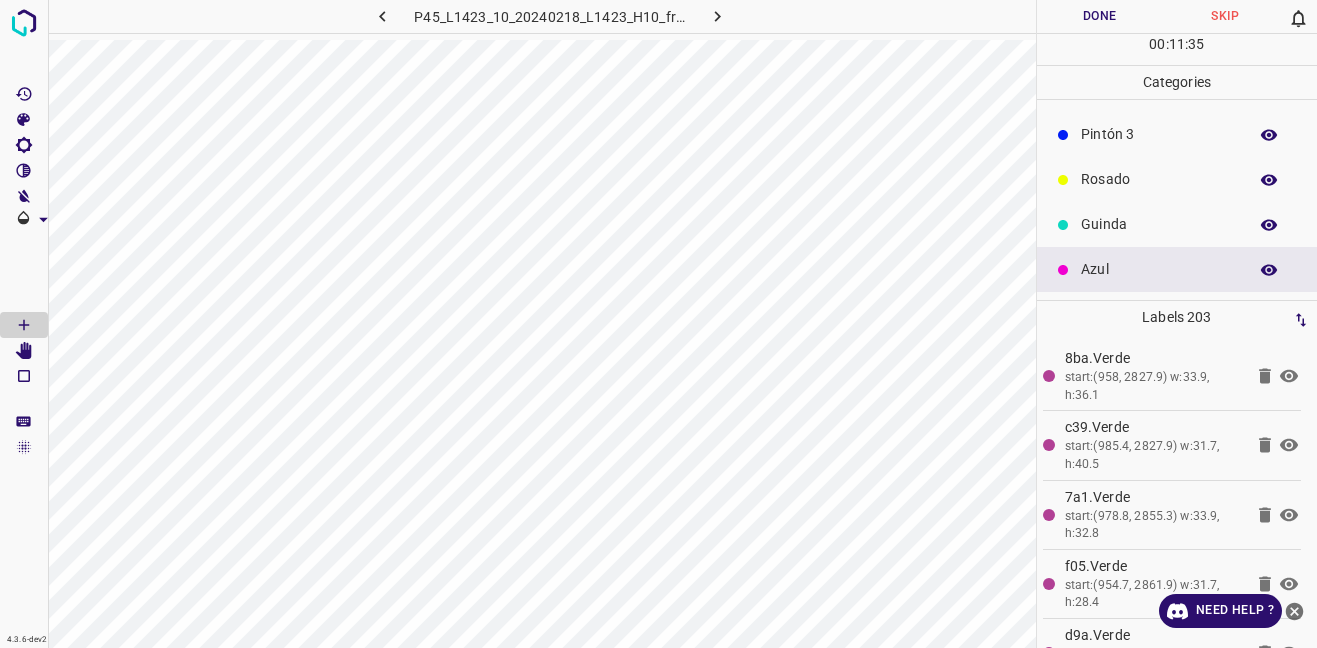 scroll, scrollTop: 0, scrollLeft: 0, axis: both 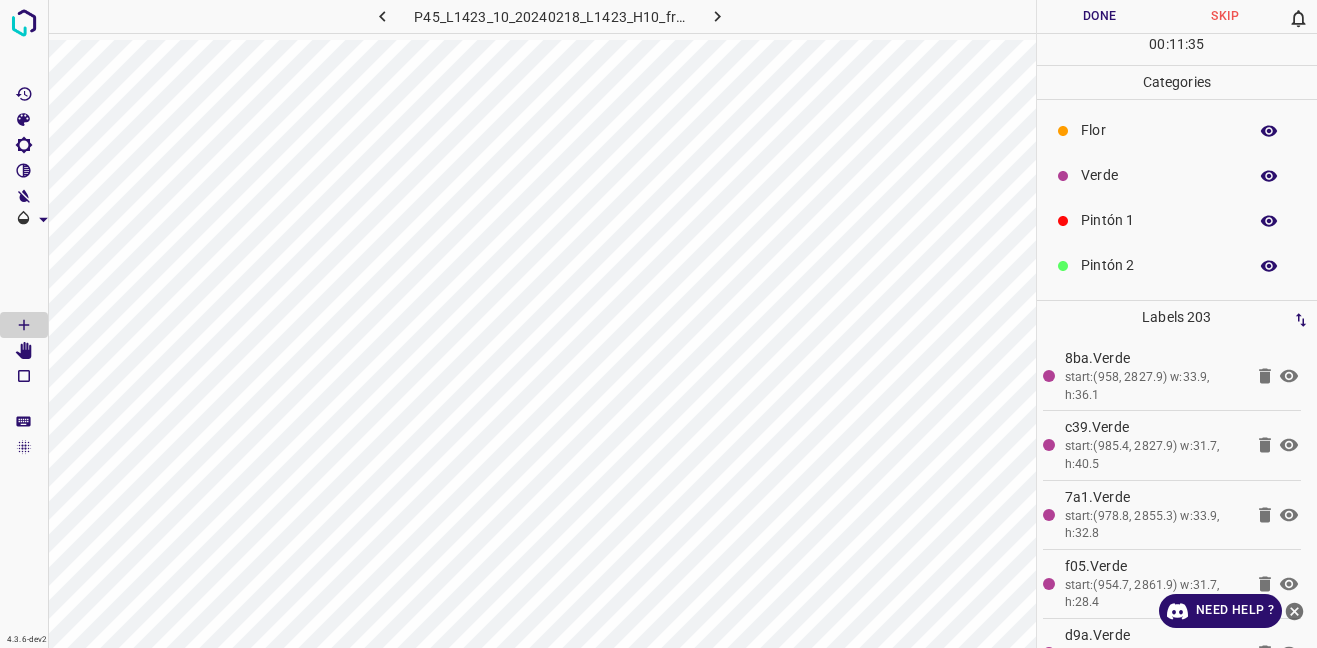 click on "Verde" at bounding box center [1159, 175] 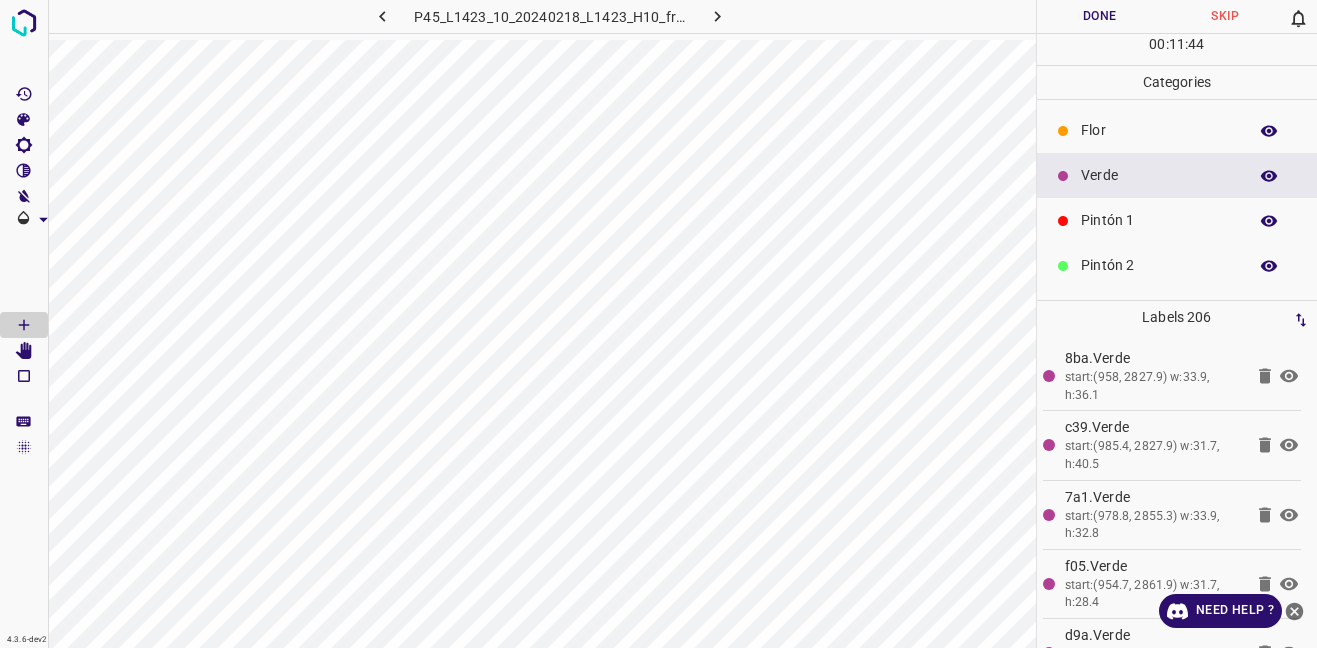 scroll, scrollTop: 176, scrollLeft: 0, axis: vertical 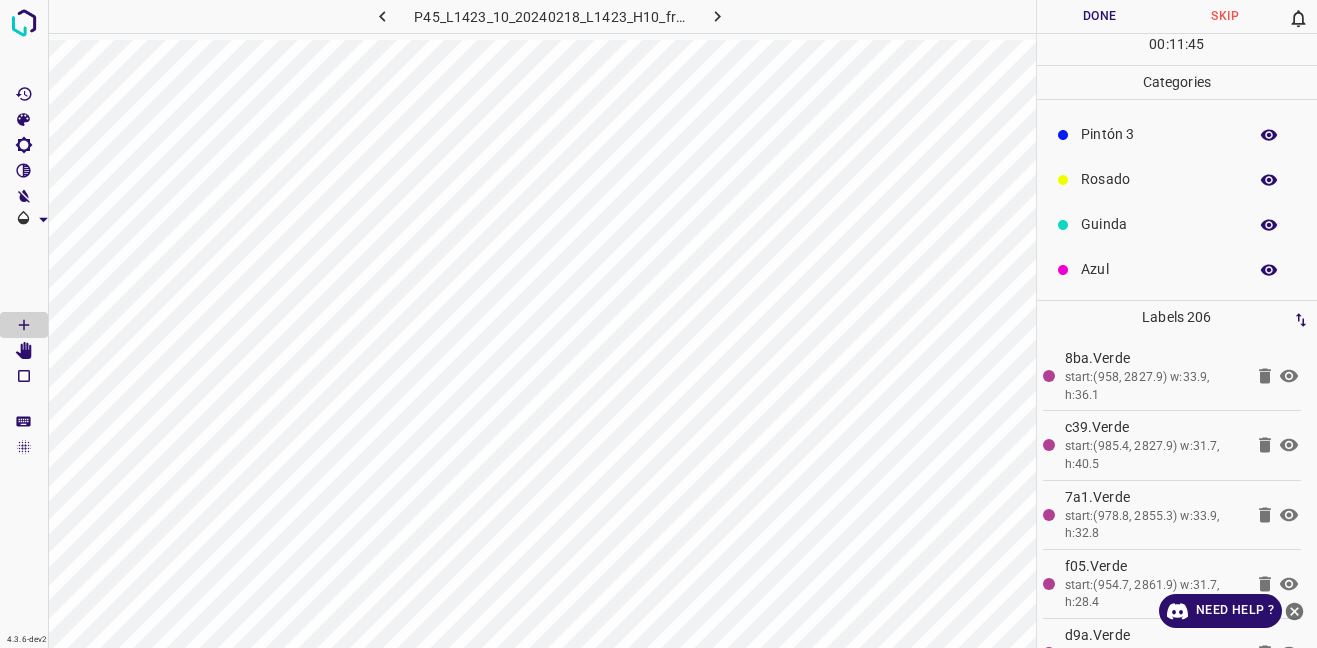 click on "Azul" at bounding box center [1159, 269] 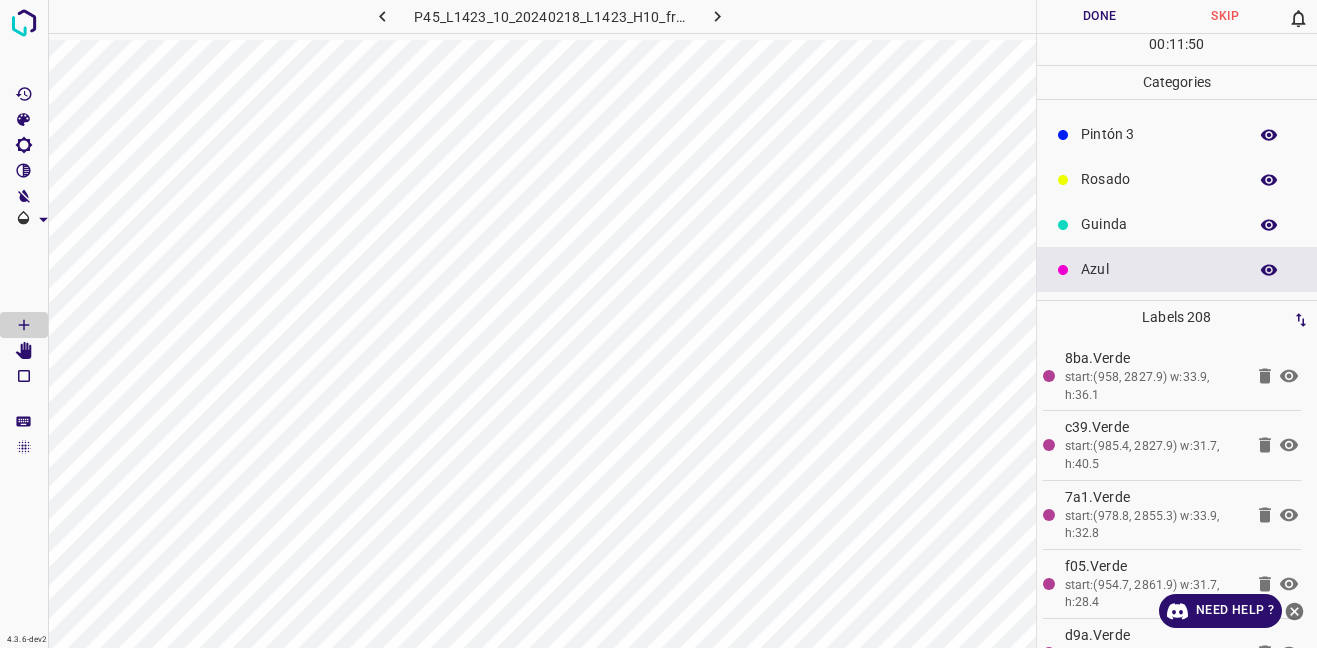 scroll, scrollTop: 0, scrollLeft: 0, axis: both 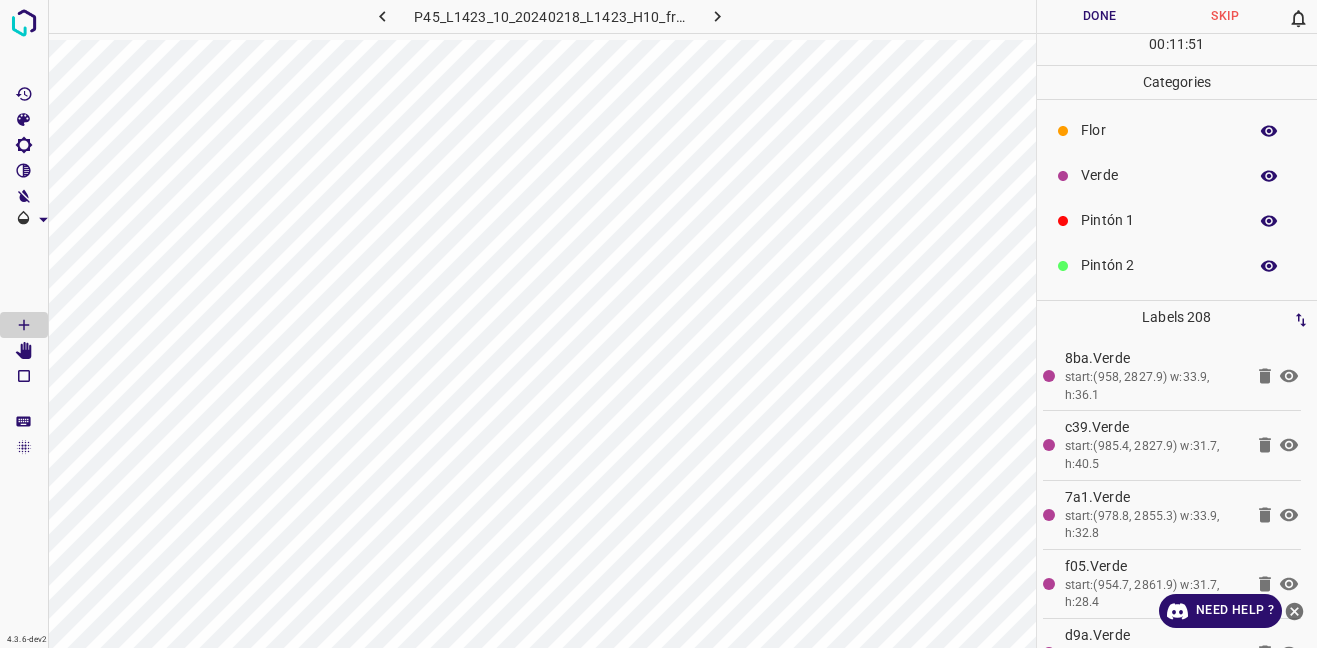 click on "Verde" at bounding box center (1159, 175) 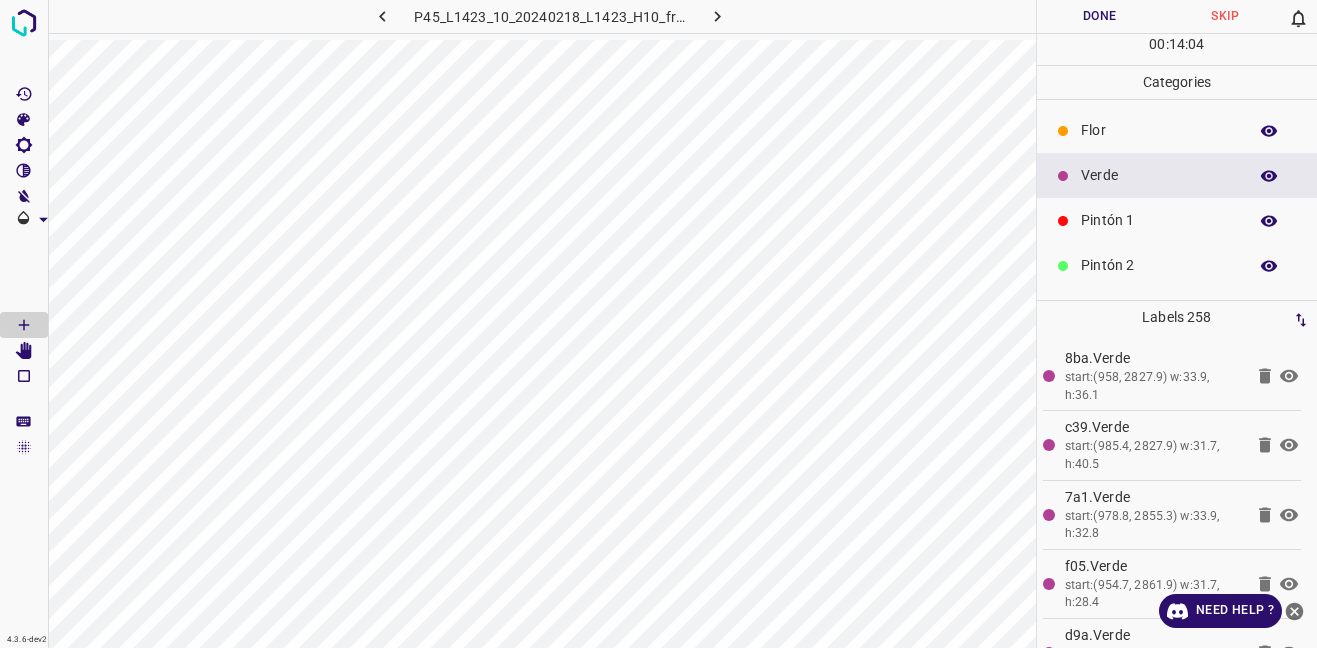 click on "Flor" at bounding box center (1159, 130) 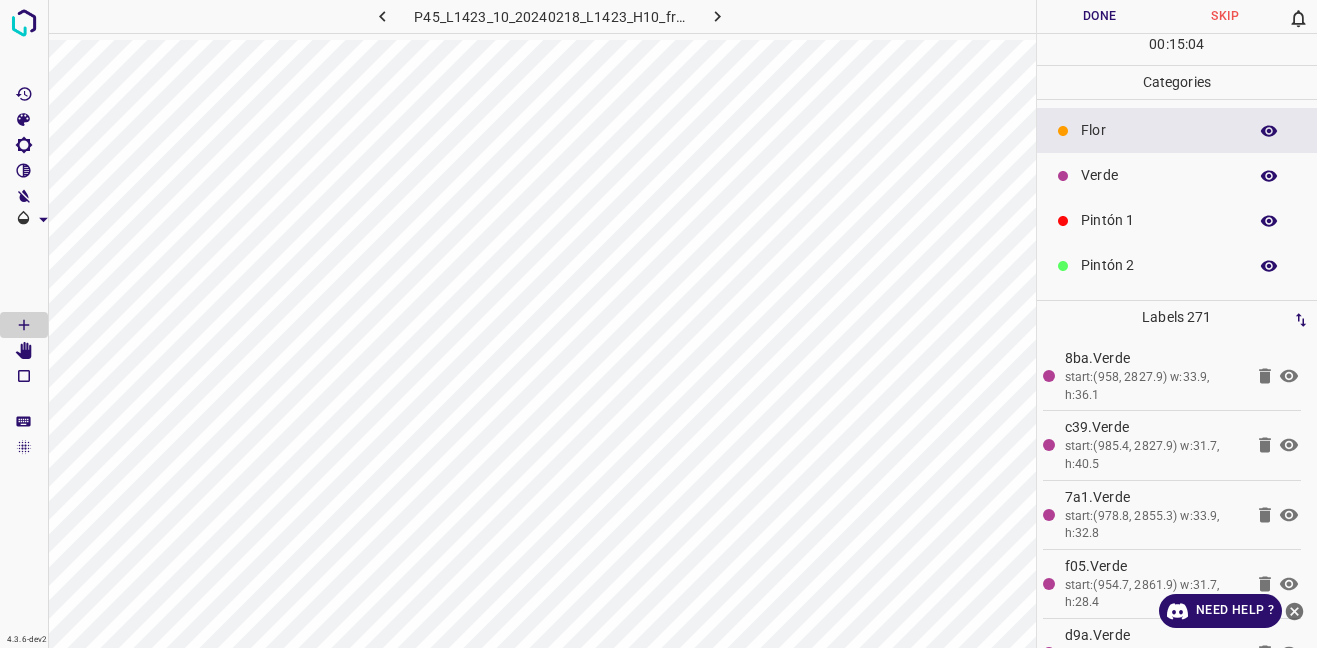 click on "Verde" at bounding box center [1177, 175] 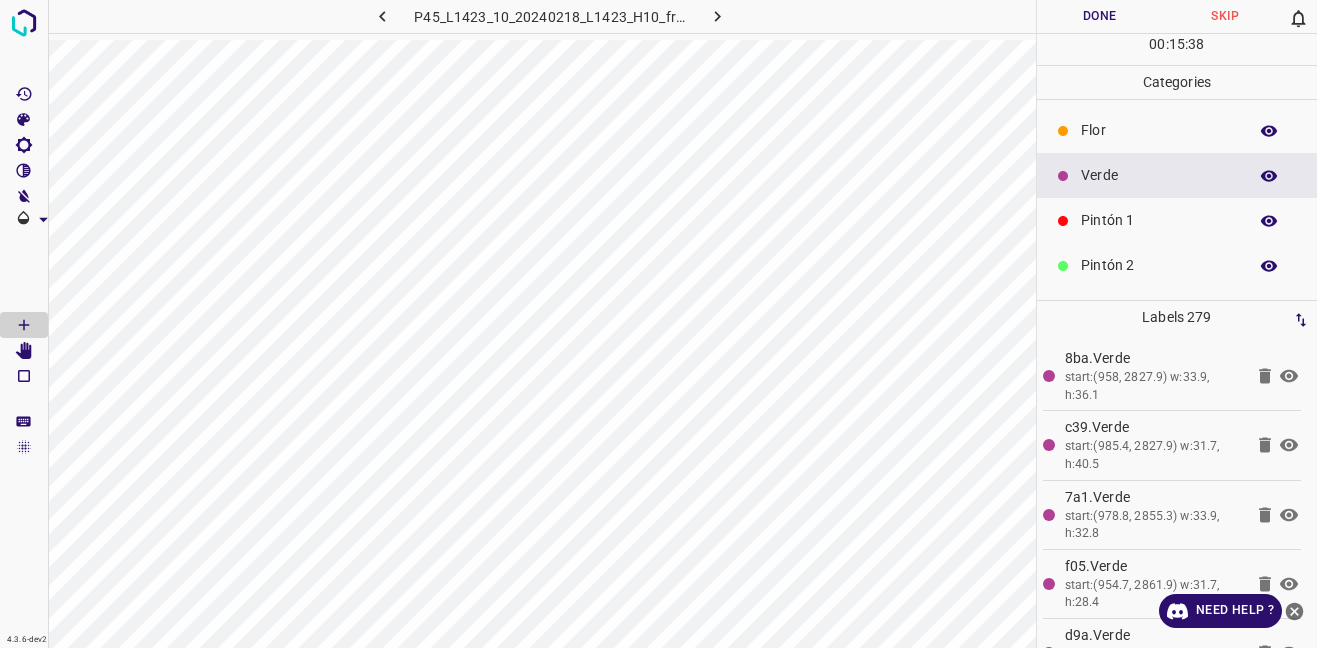 click on "Flor" at bounding box center (1159, 130) 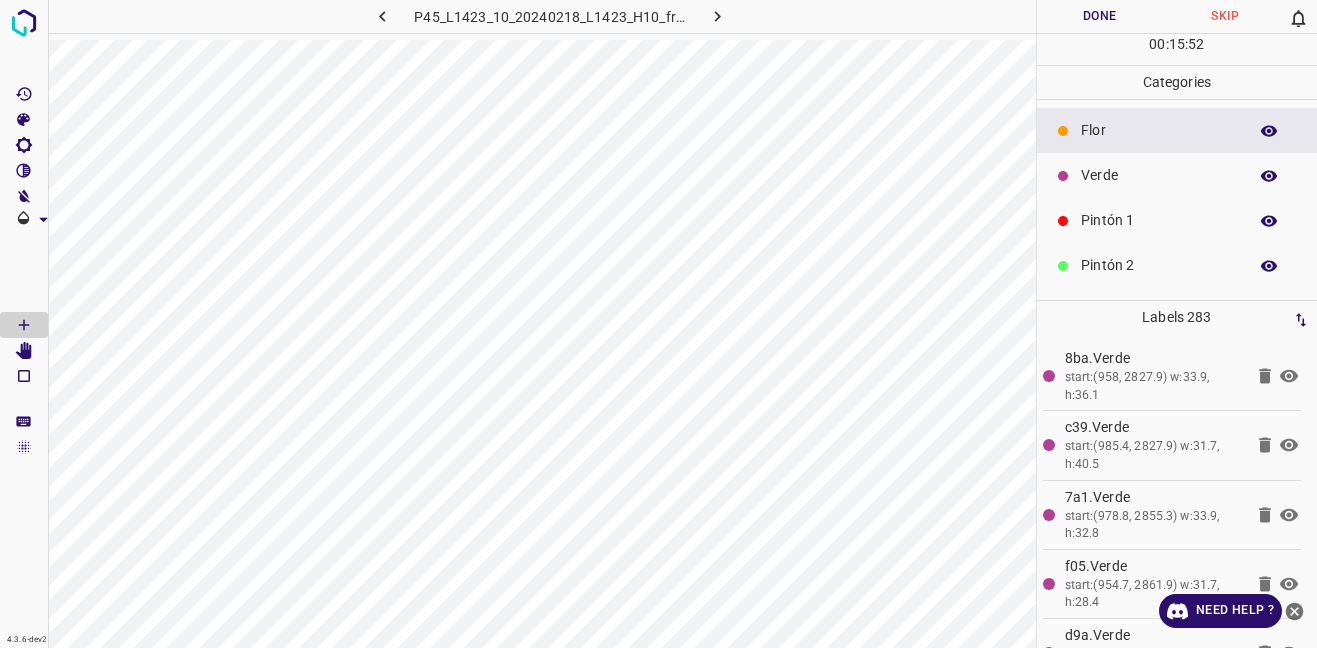 click on "Verde" at bounding box center [1159, 175] 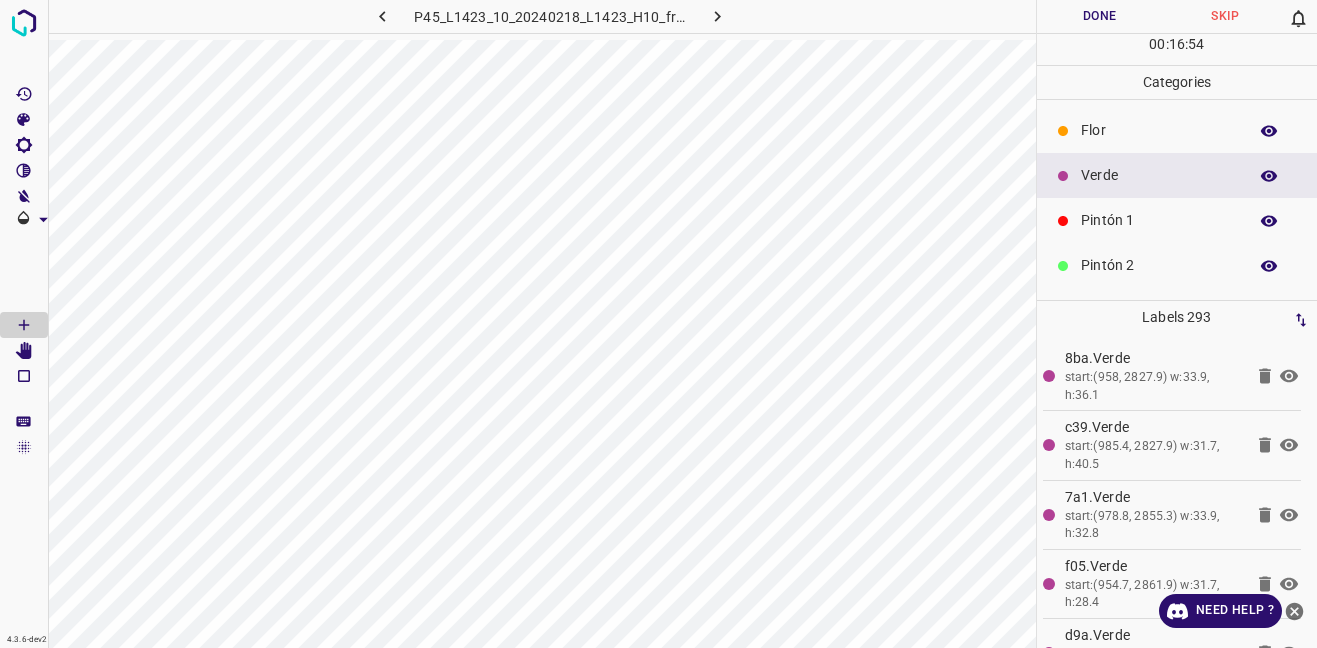 click on "Done" at bounding box center (1100, 16) 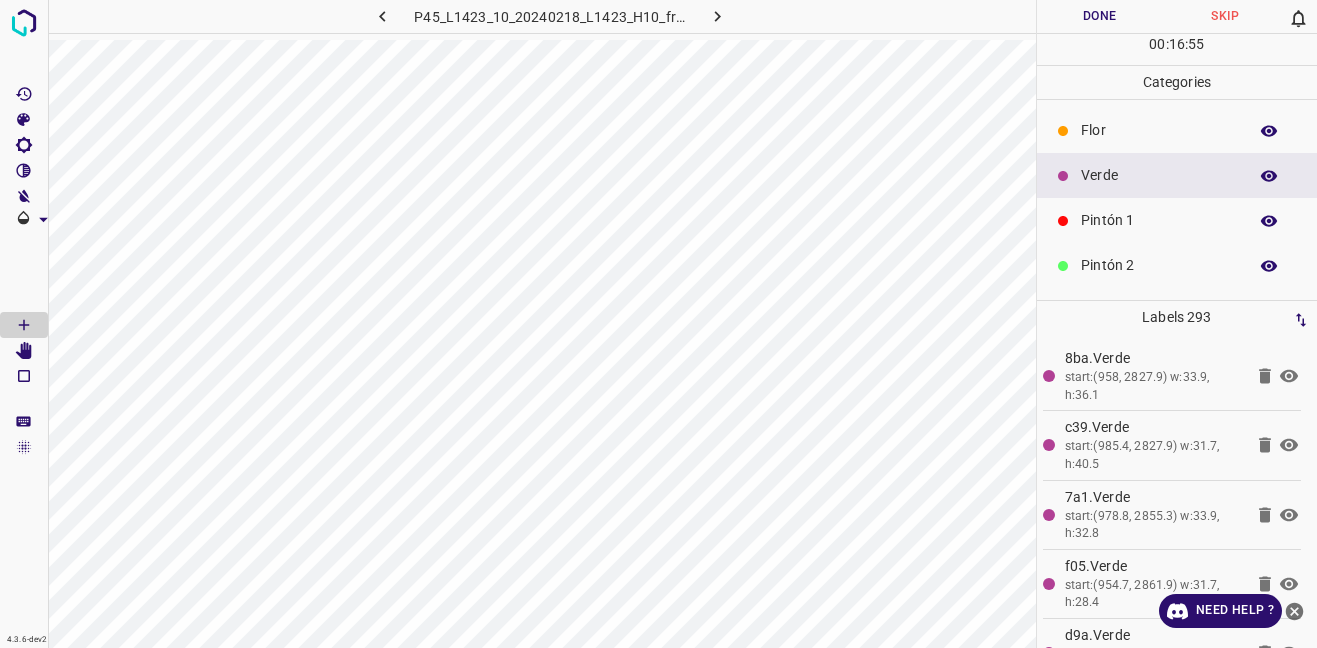 click at bounding box center (717, 16) 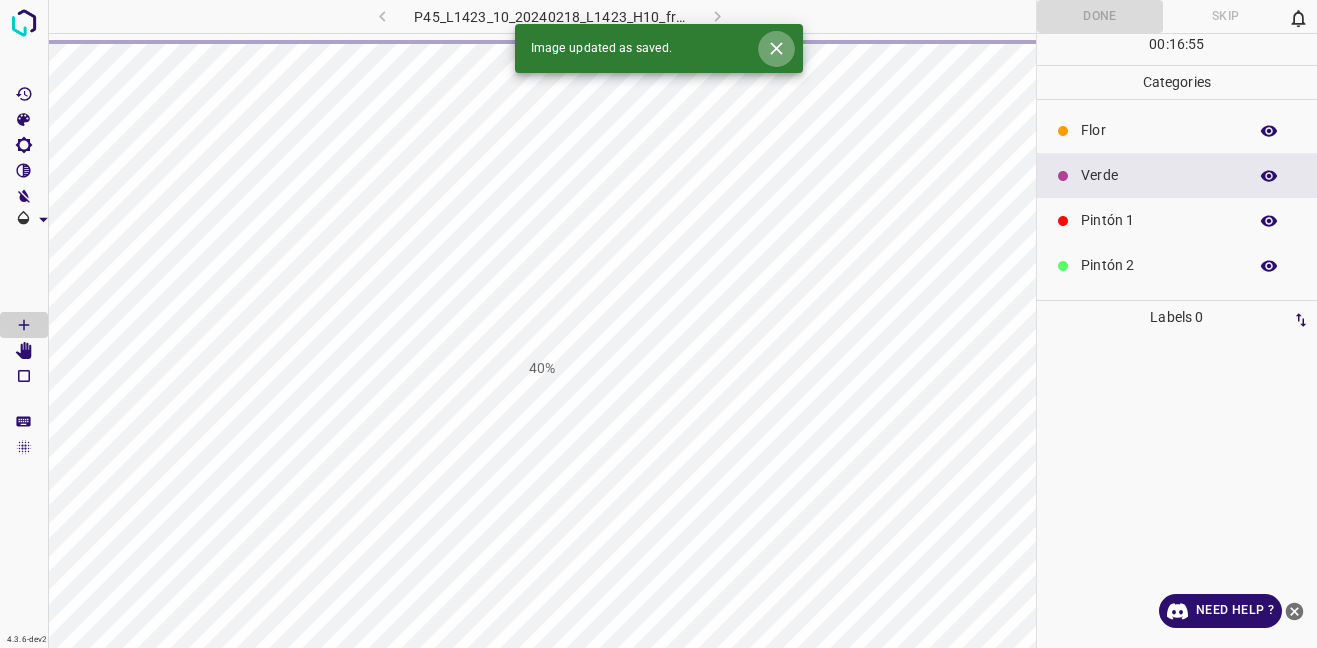 click at bounding box center [776, 48] 